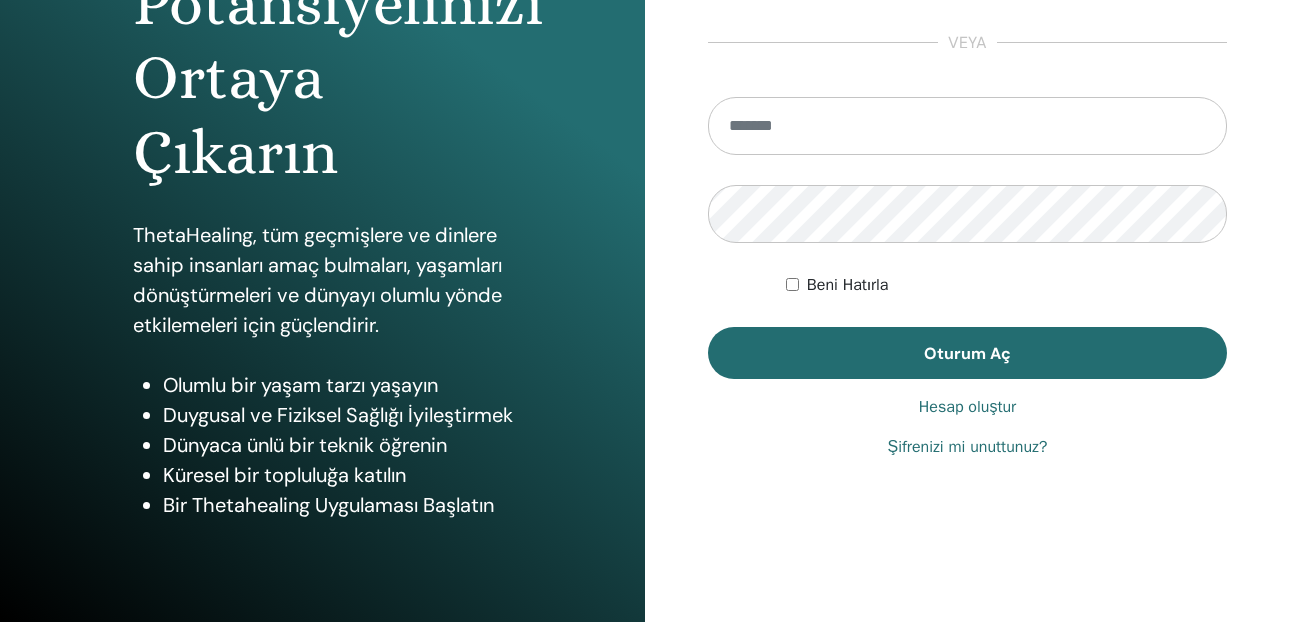 scroll, scrollTop: 338, scrollLeft: 0, axis: vertical 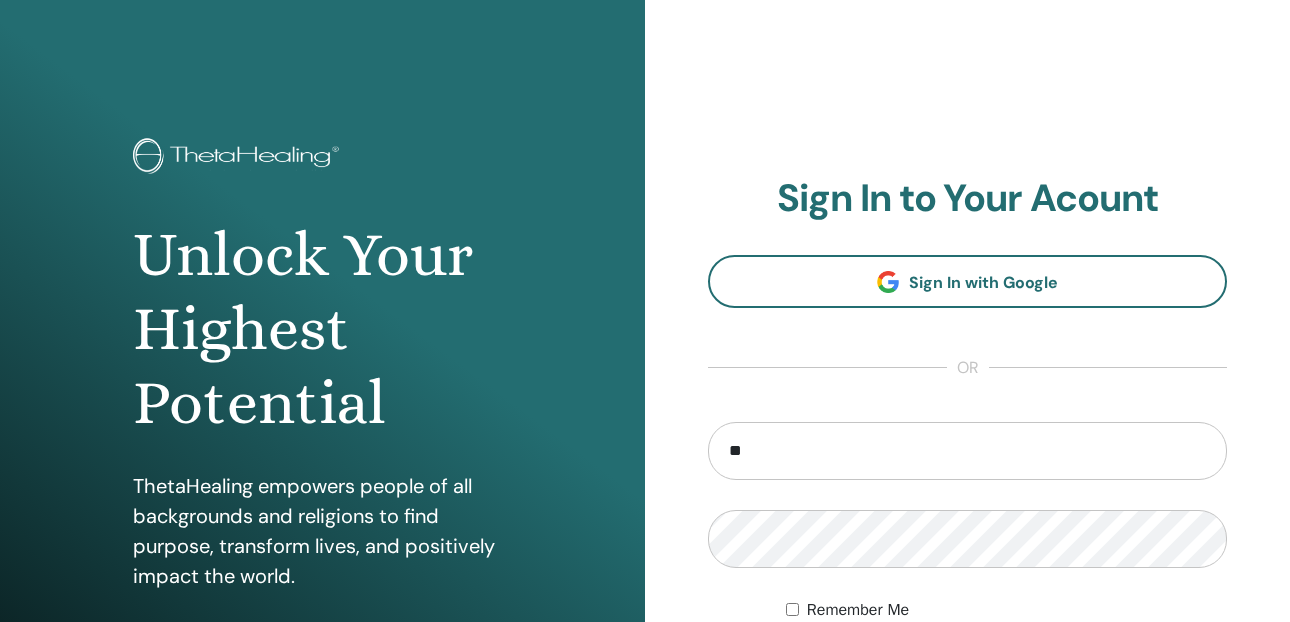 type on "**********" 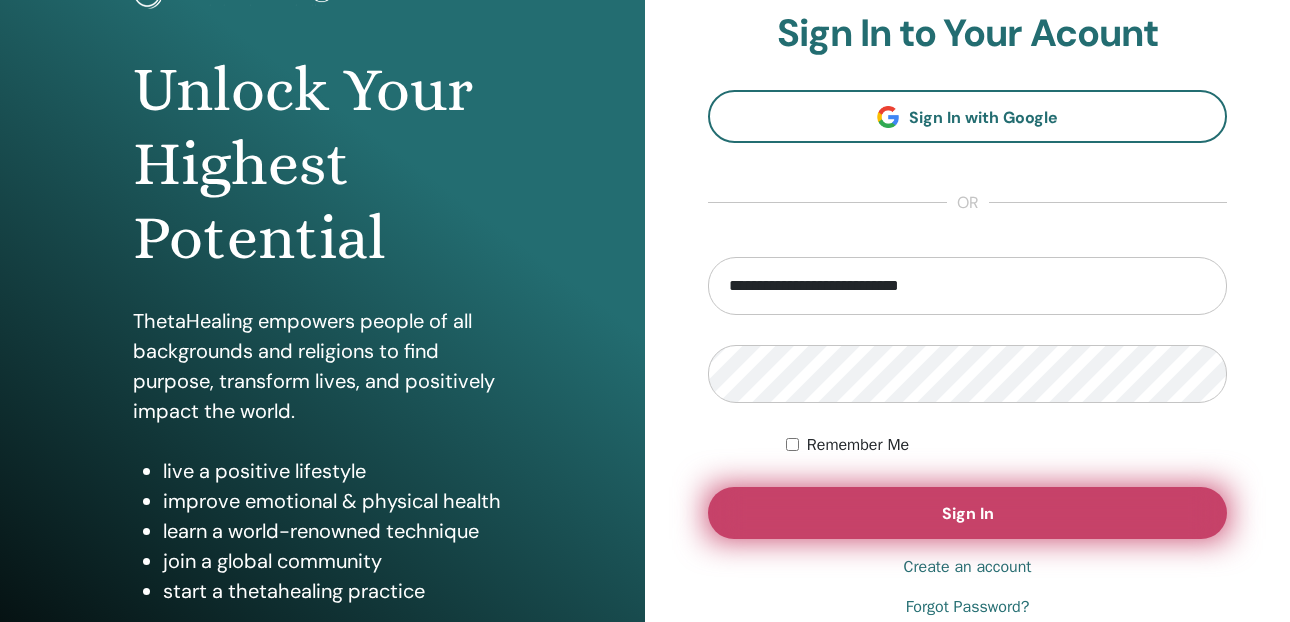 scroll, scrollTop: 200, scrollLeft: 0, axis: vertical 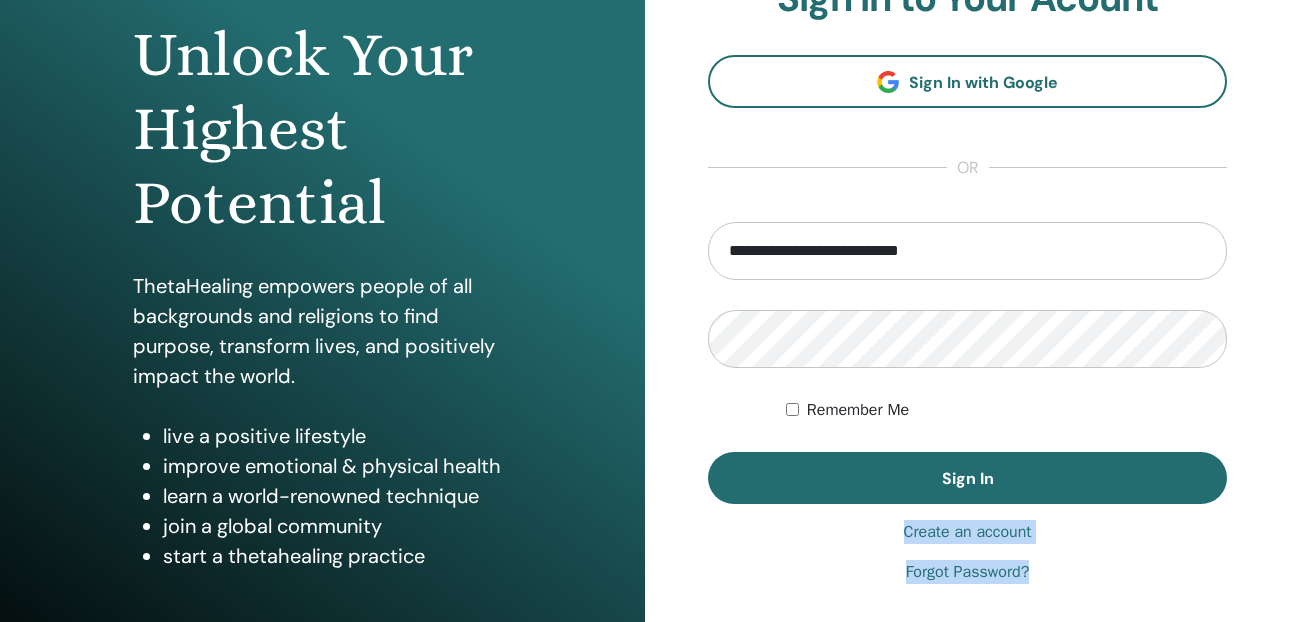 drag, startPoint x: 1062, startPoint y: 585, endPoint x: 900, endPoint y: 527, distance: 172.06975 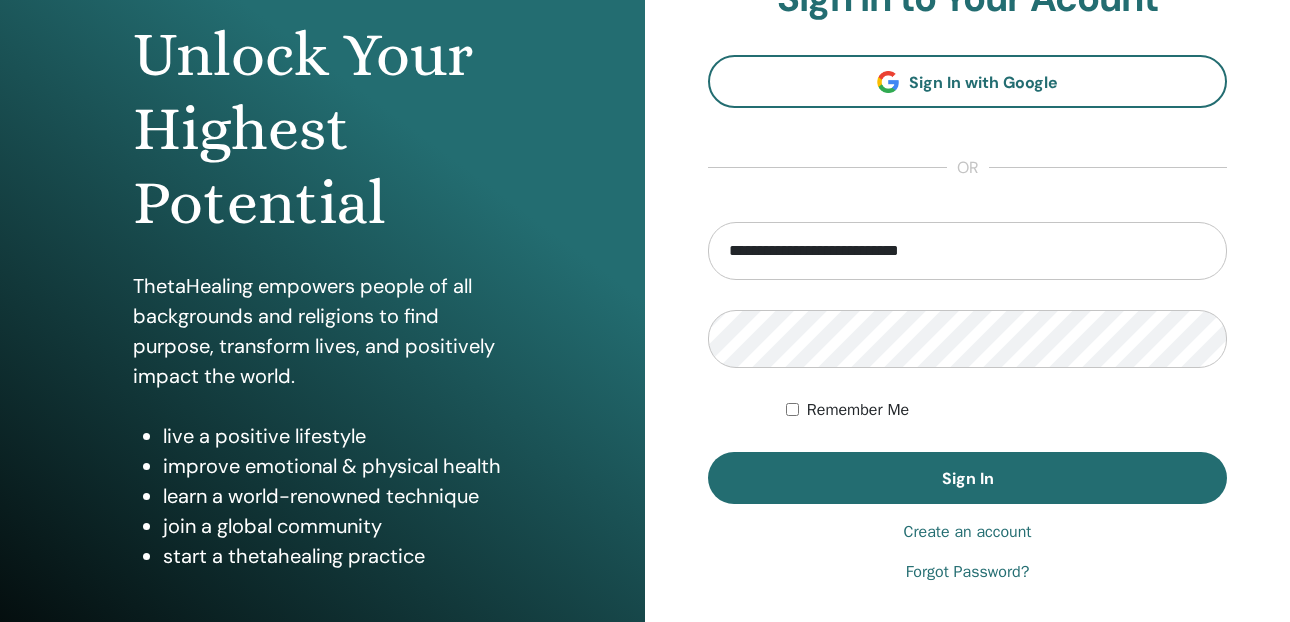 click on "**********" at bounding box center [967, 280] 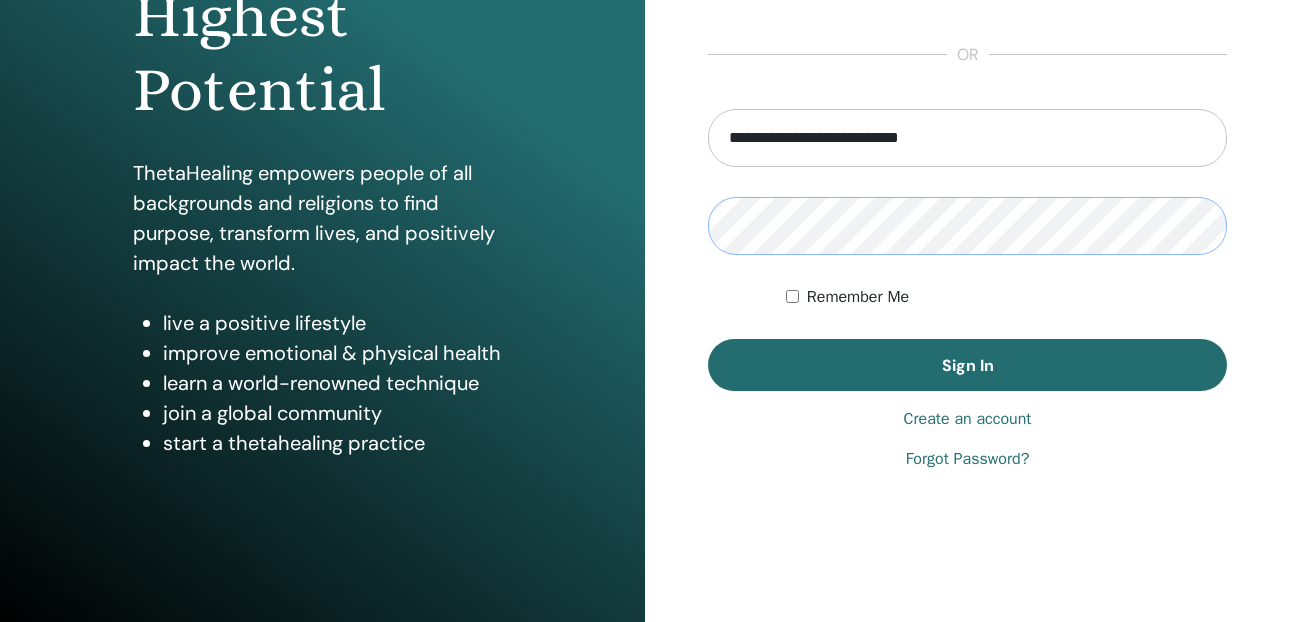 scroll, scrollTop: 338, scrollLeft: 0, axis: vertical 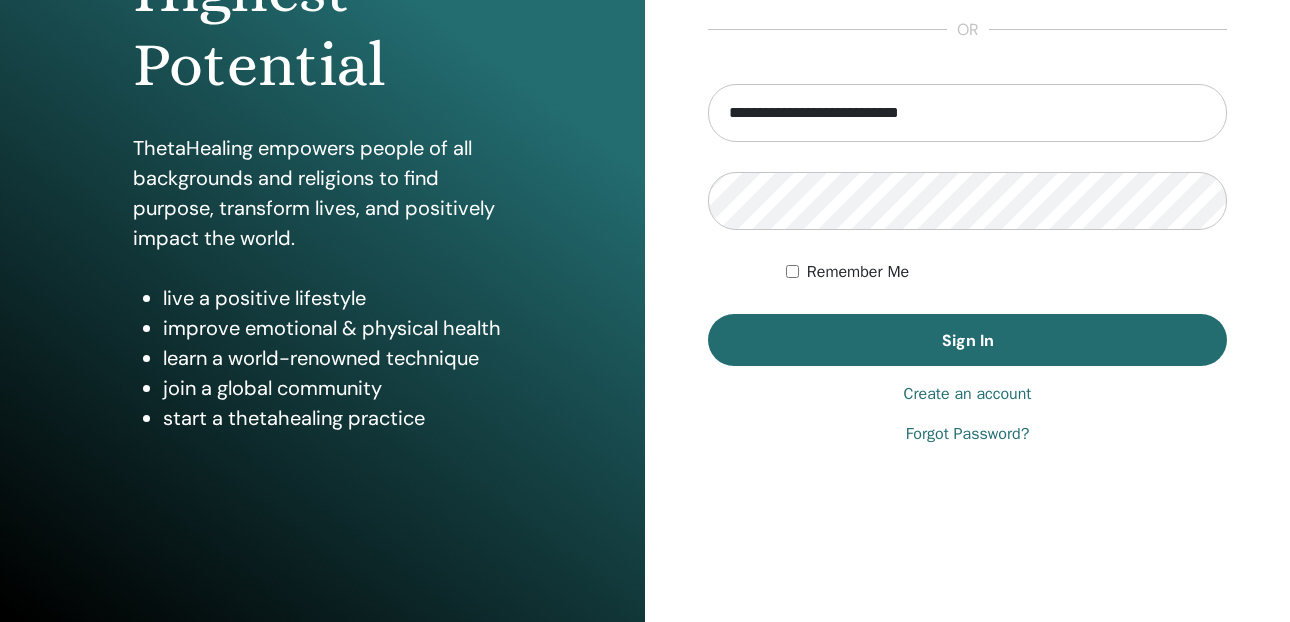click on "Create an account" at bounding box center (968, 394) 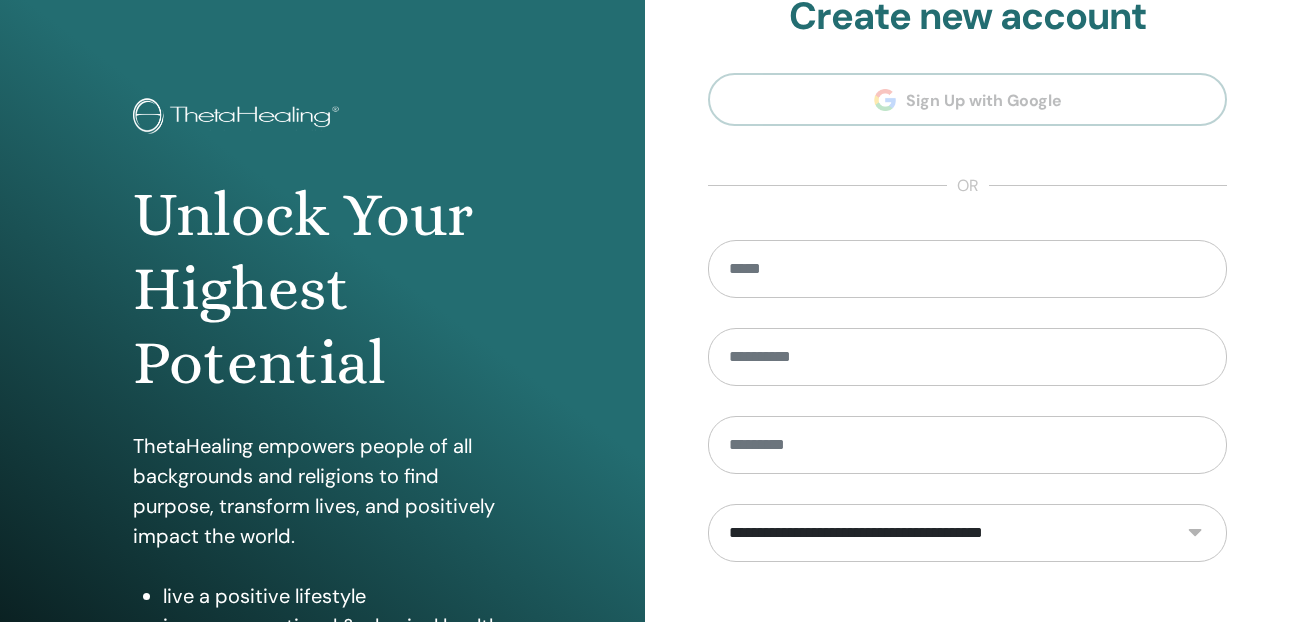 scroll, scrollTop: 0, scrollLeft: 0, axis: both 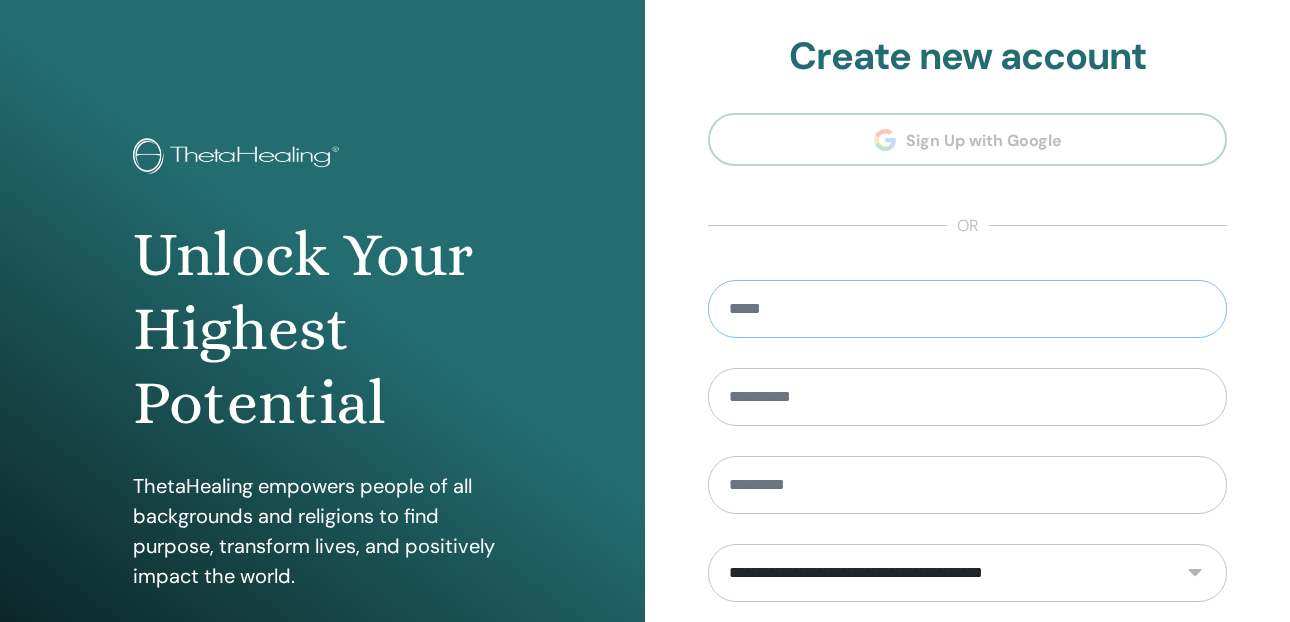 click at bounding box center (967, 309) 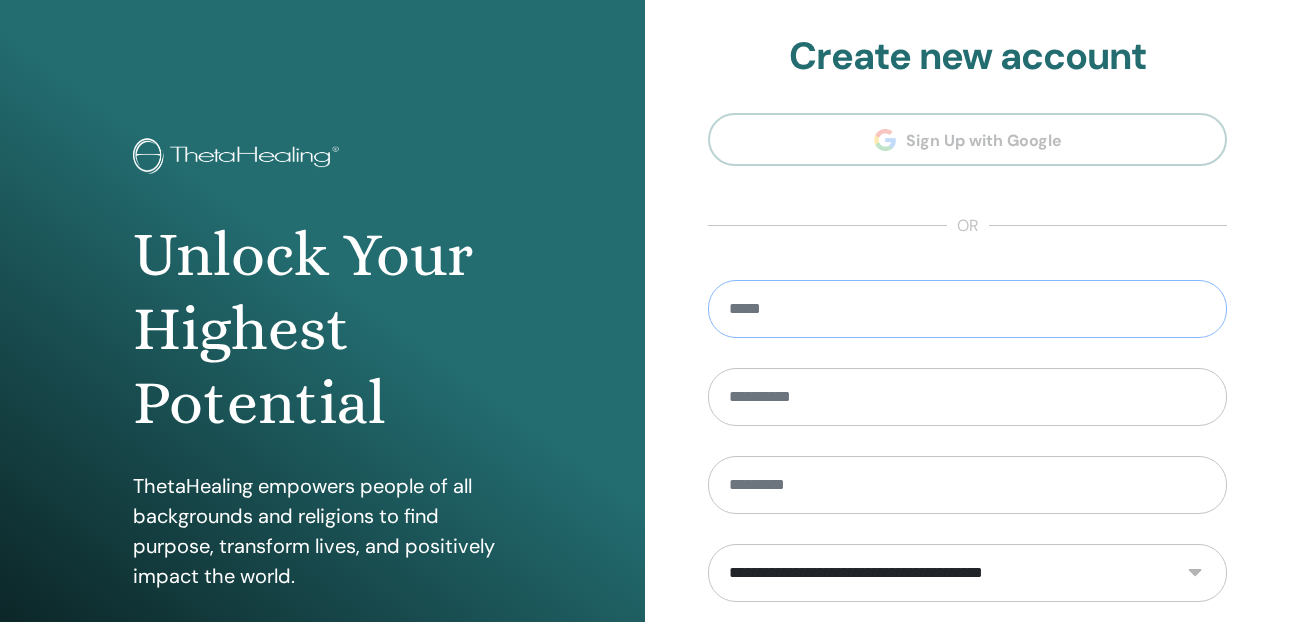 type on "**********" 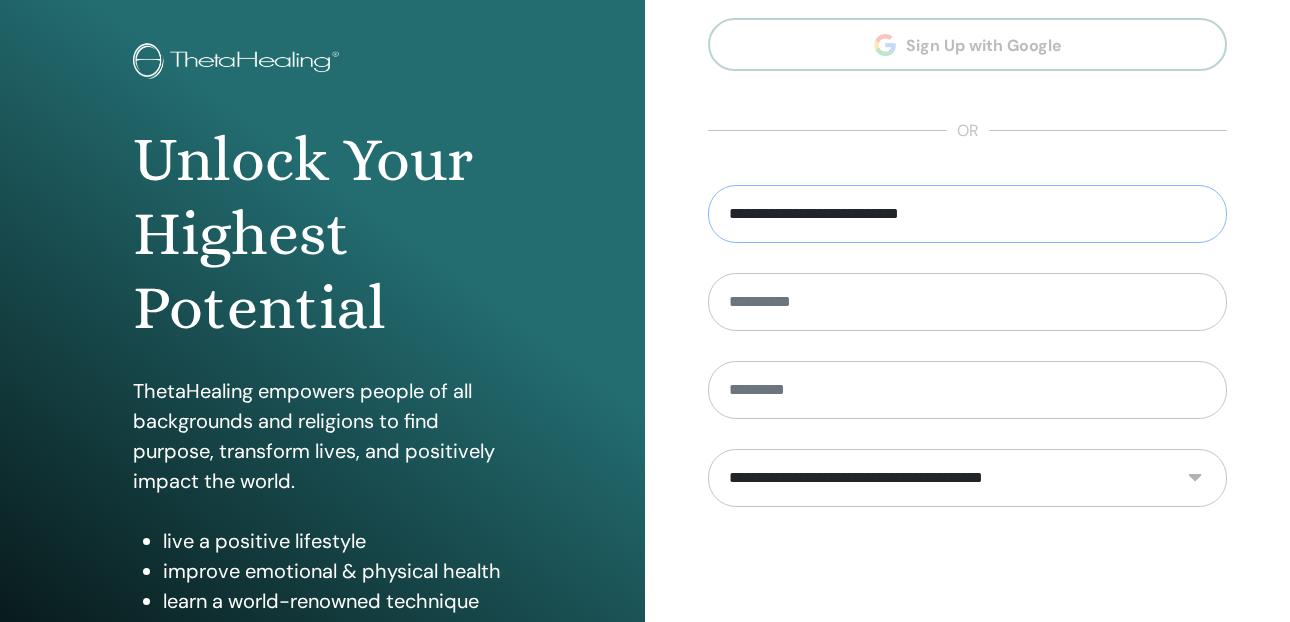 scroll, scrollTop: 200, scrollLeft: 0, axis: vertical 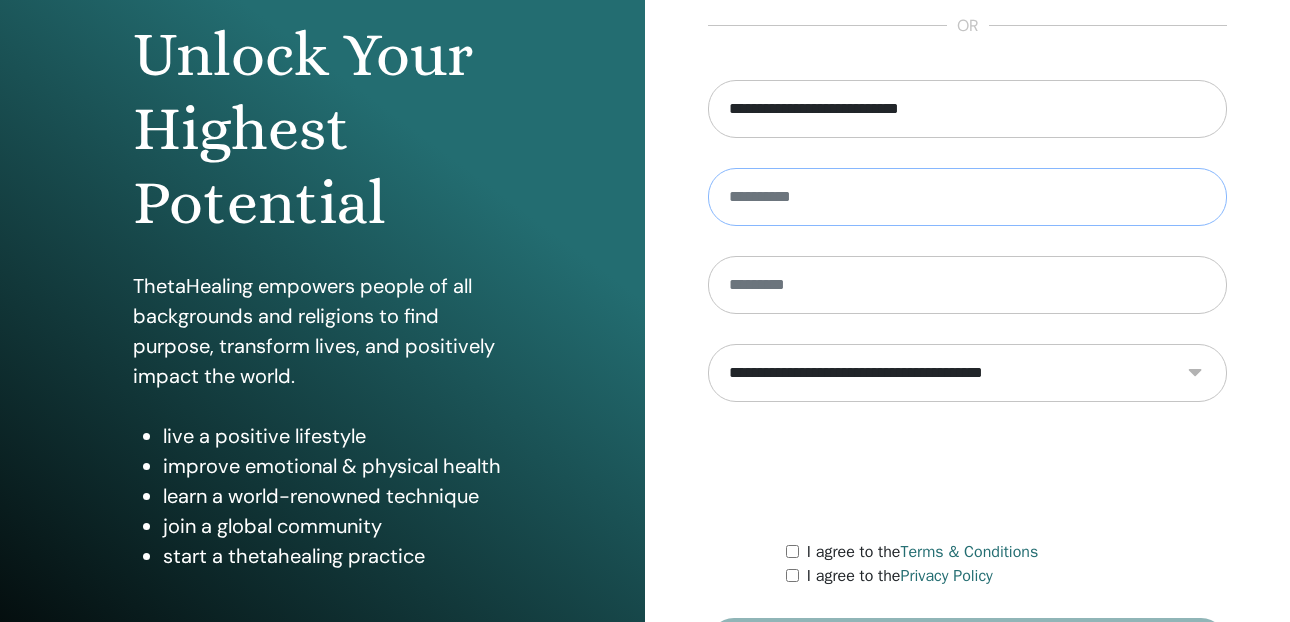 click at bounding box center [967, 197] 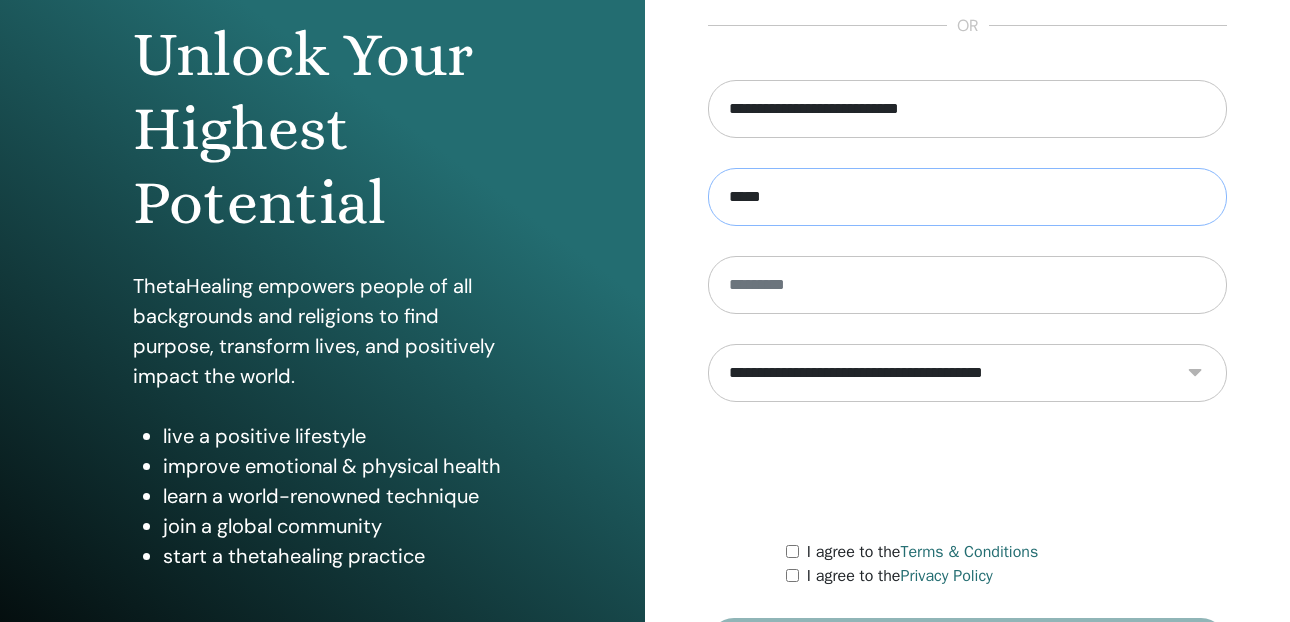 type on "*****" 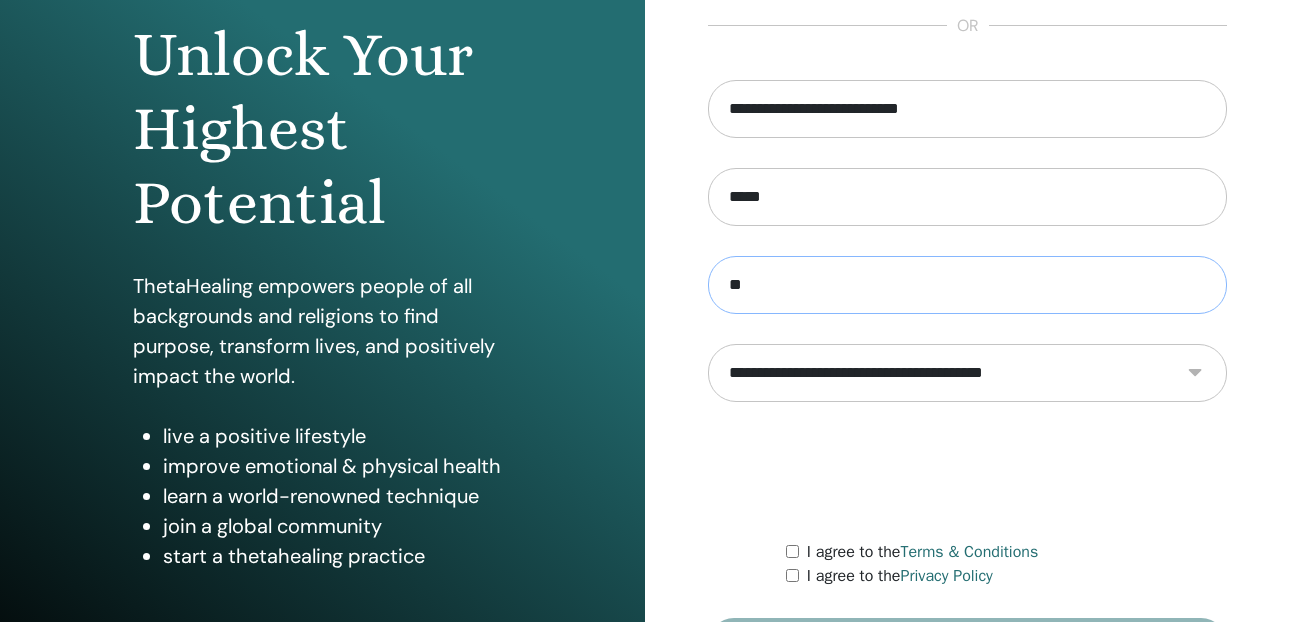 type on "*" 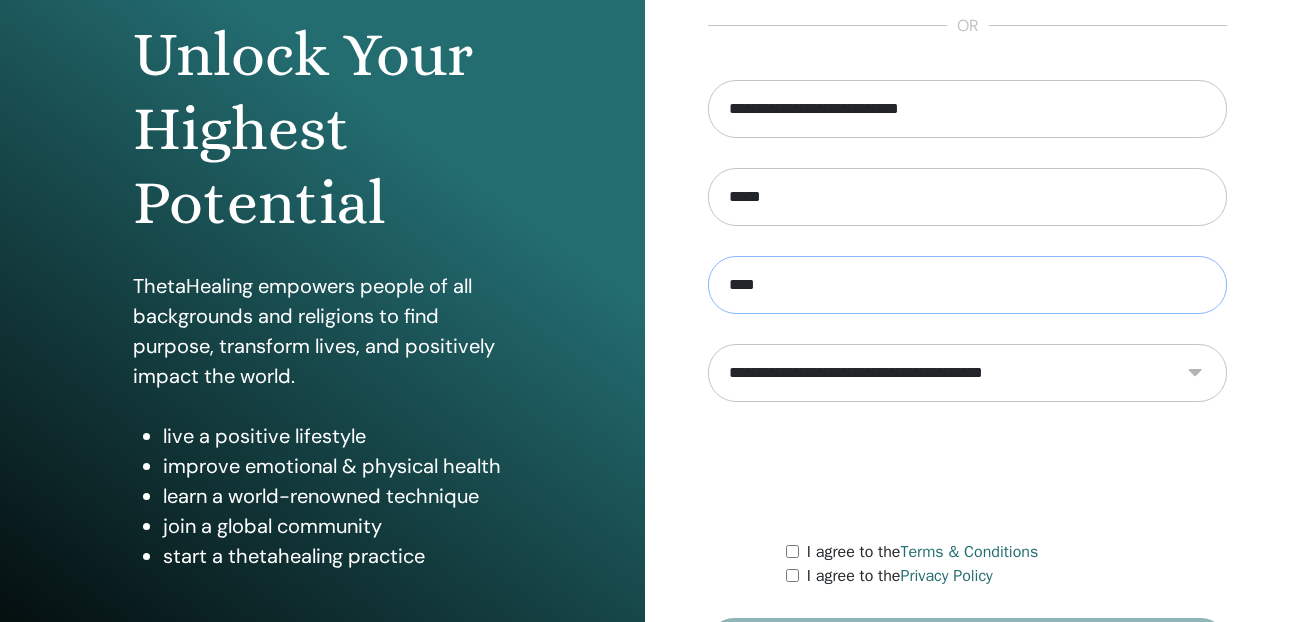 type on "****" 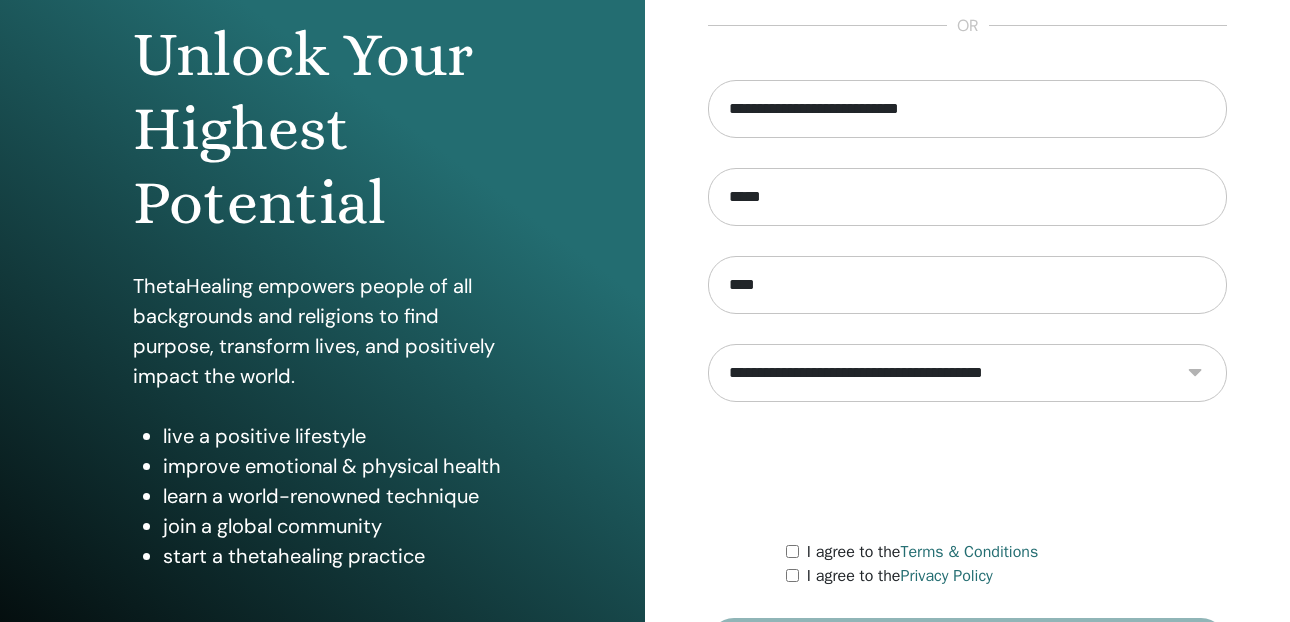 click on "**********" at bounding box center [967, 373] 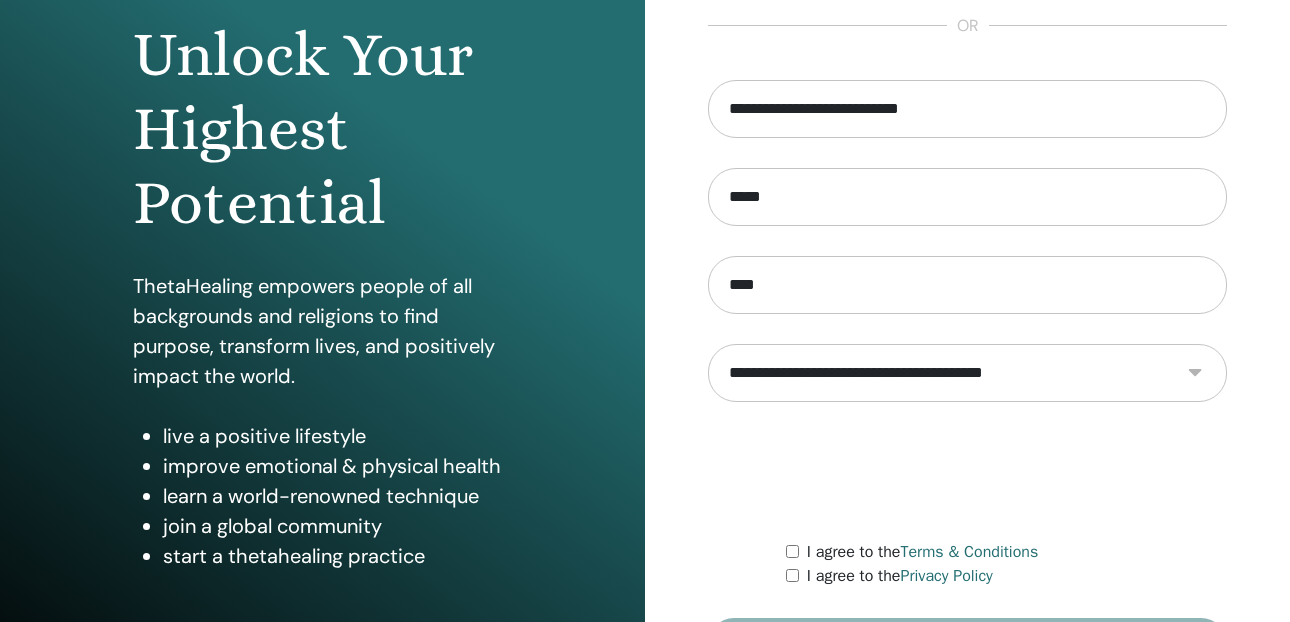 select on "***" 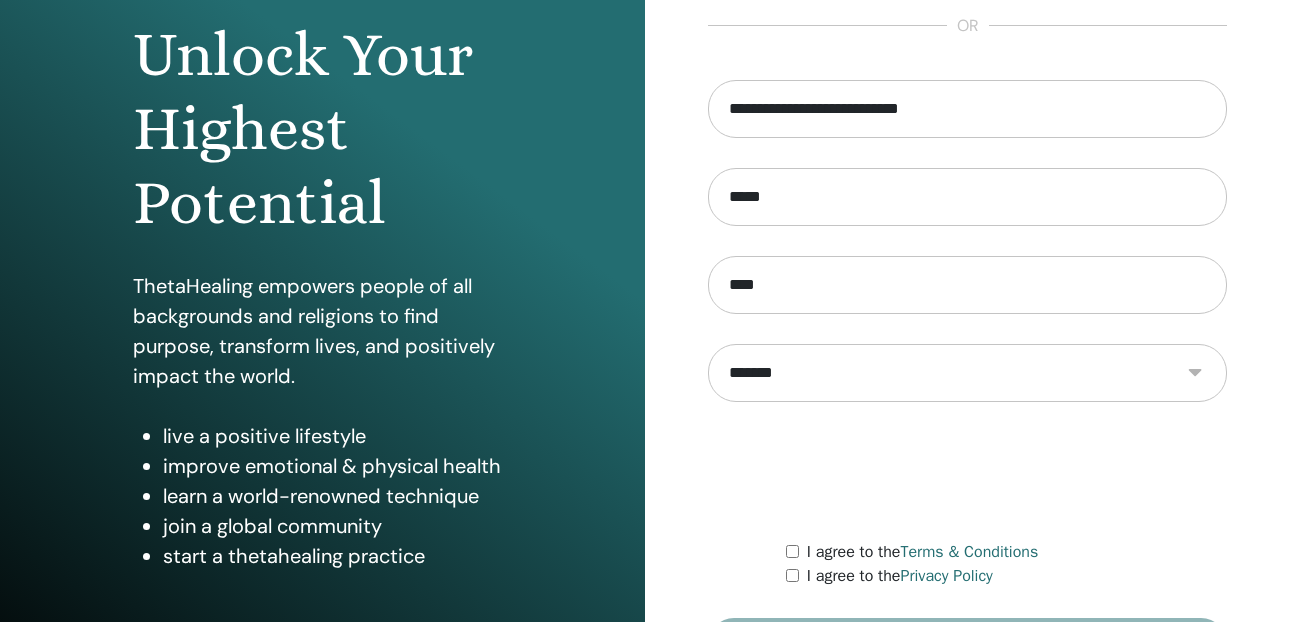 click on "**********" at bounding box center [967, 373] 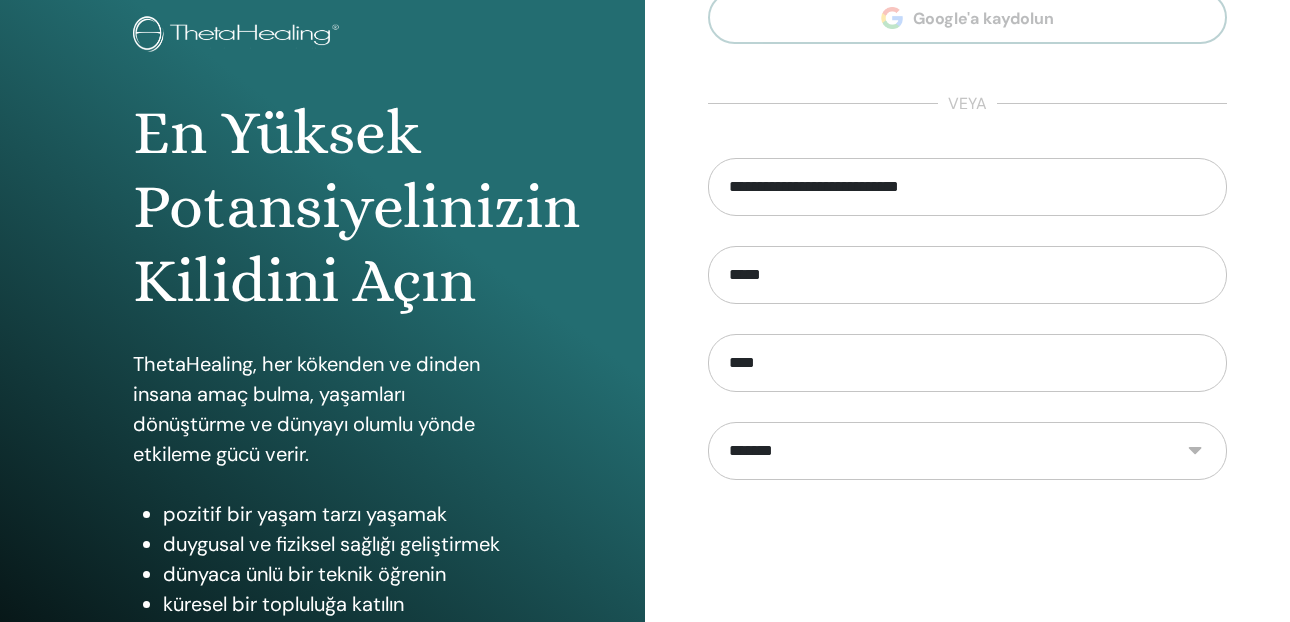 scroll, scrollTop: 300, scrollLeft: 0, axis: vertical 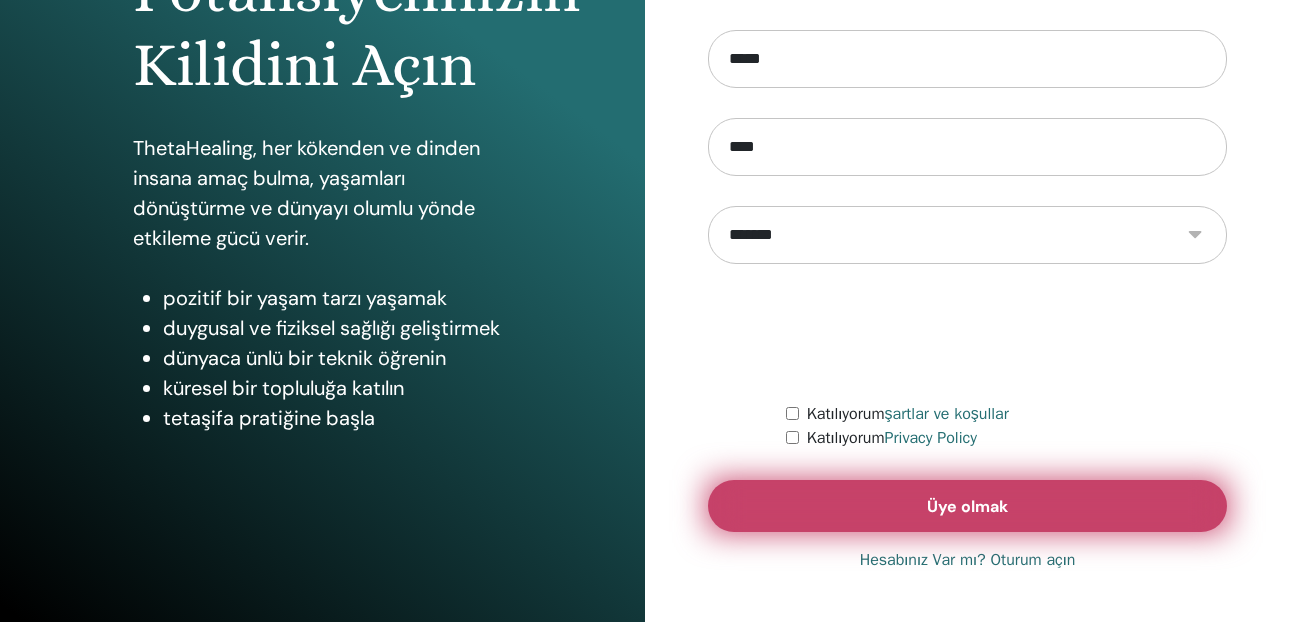 click on "Üye olmak" at bounding box center [967, 506] 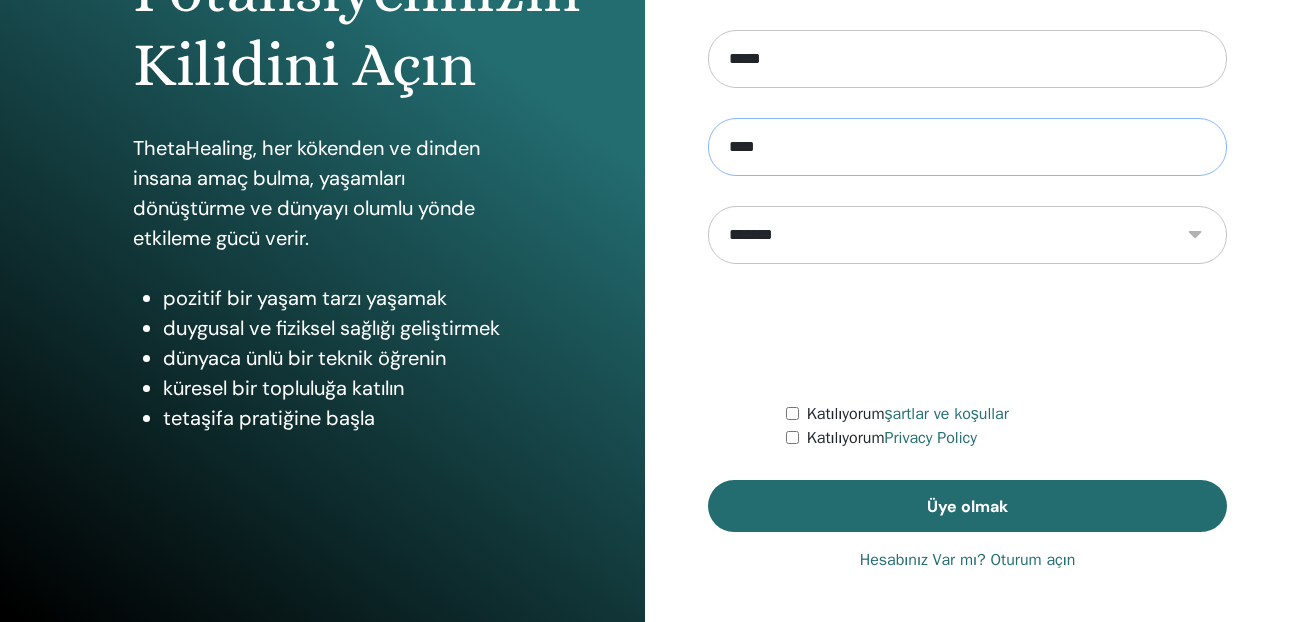 click on "****" at bounding box center (967, 147) 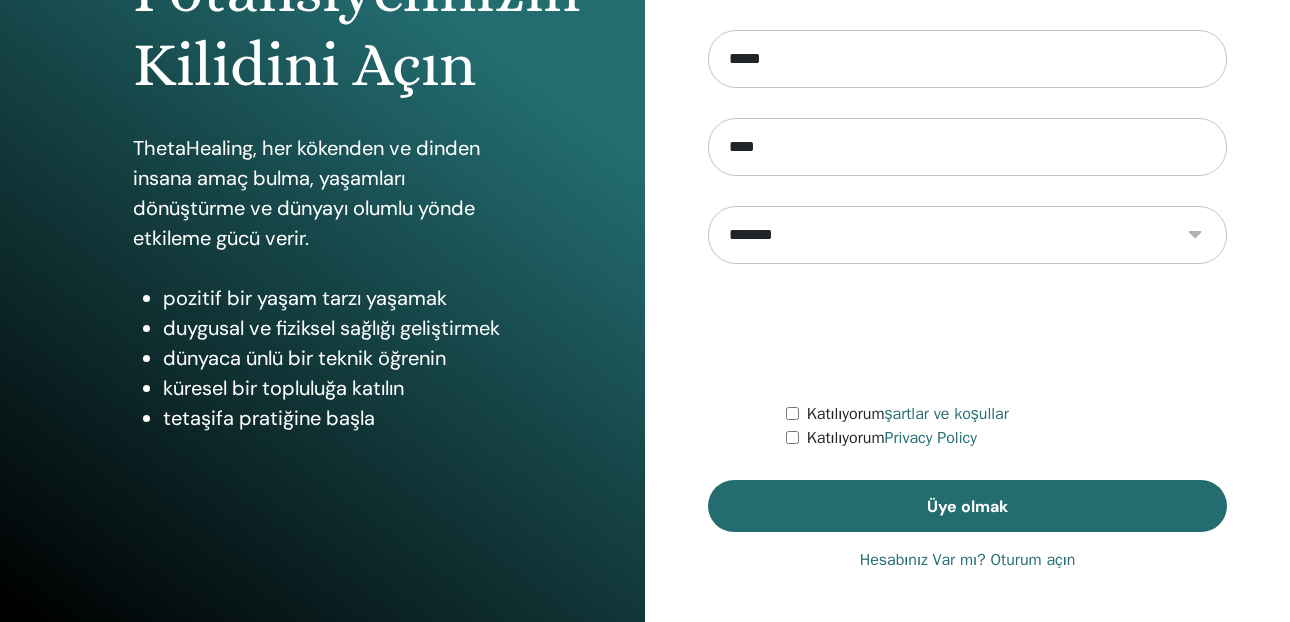 click on "**********" at bounding box center (967, 142) 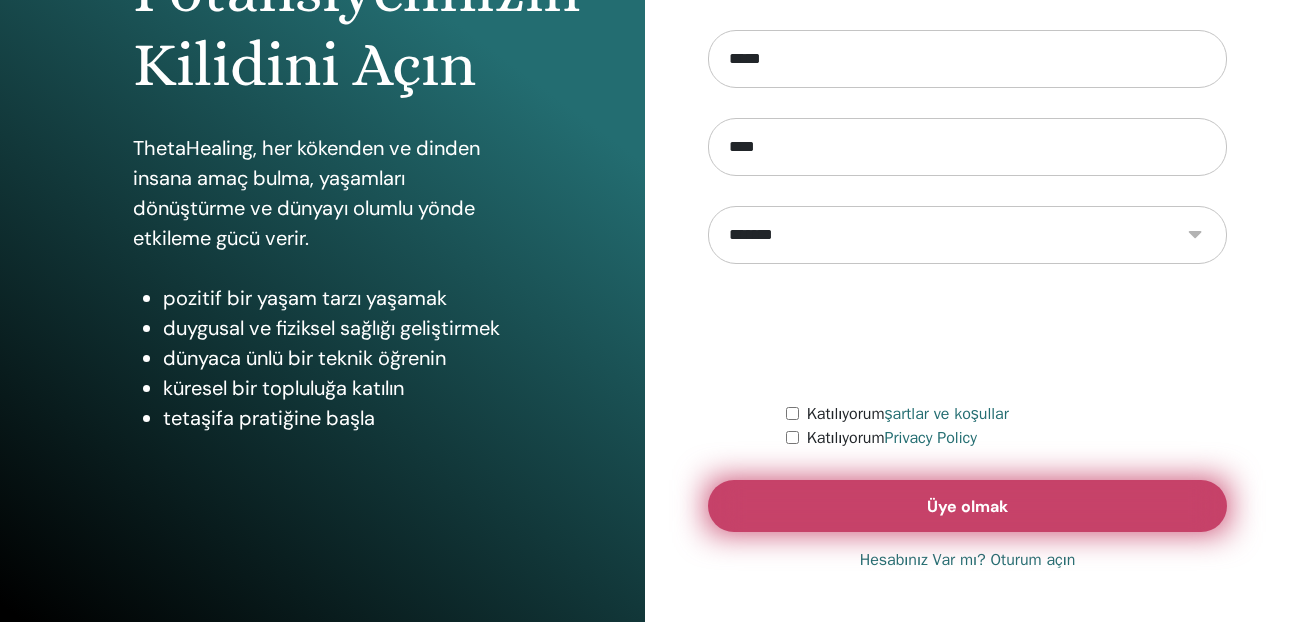 click on "Üye olmak" at bounding box center (967, 506) 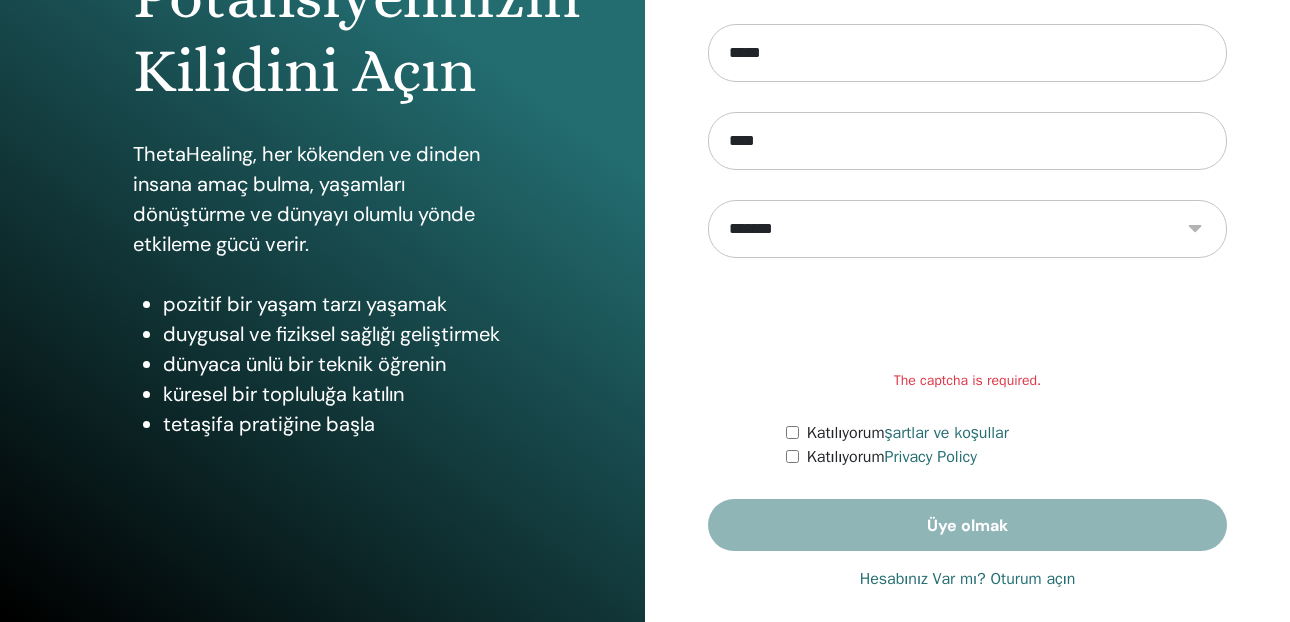 scroll, scrollTop: 338, scrollLeft: 0, axis: vertical 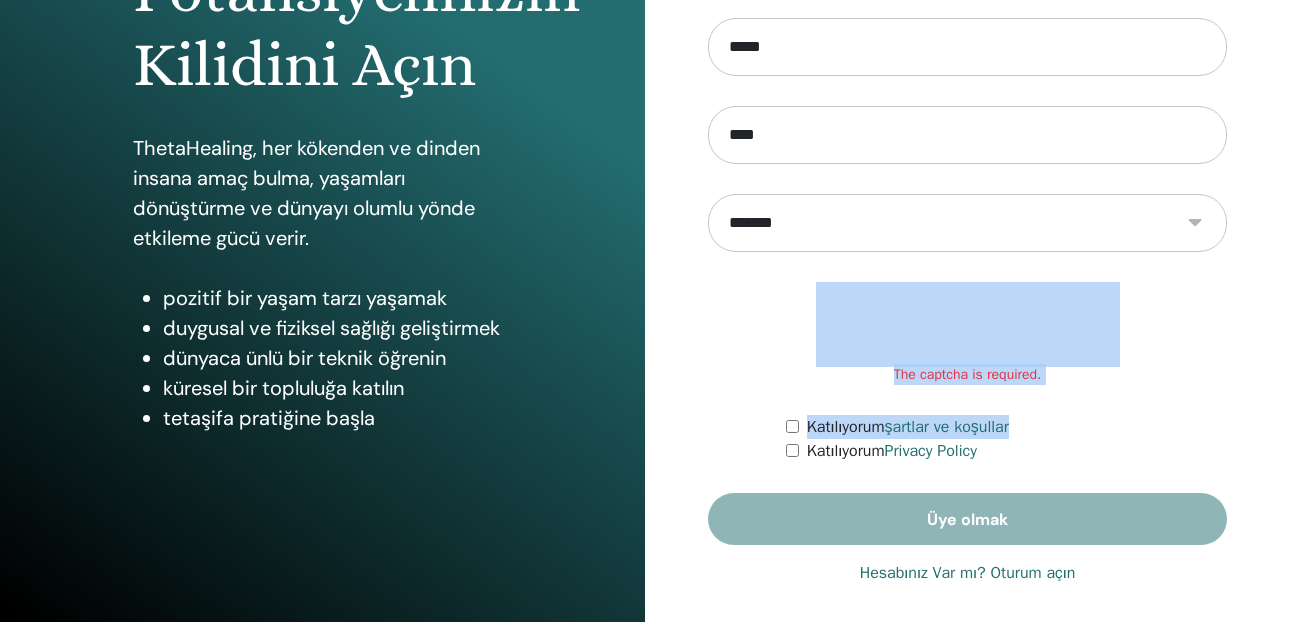 drag, startPoint x: 1057, startPoint y: 386, endPoint x: 870, endPoint y: 365, distance: 188.17545 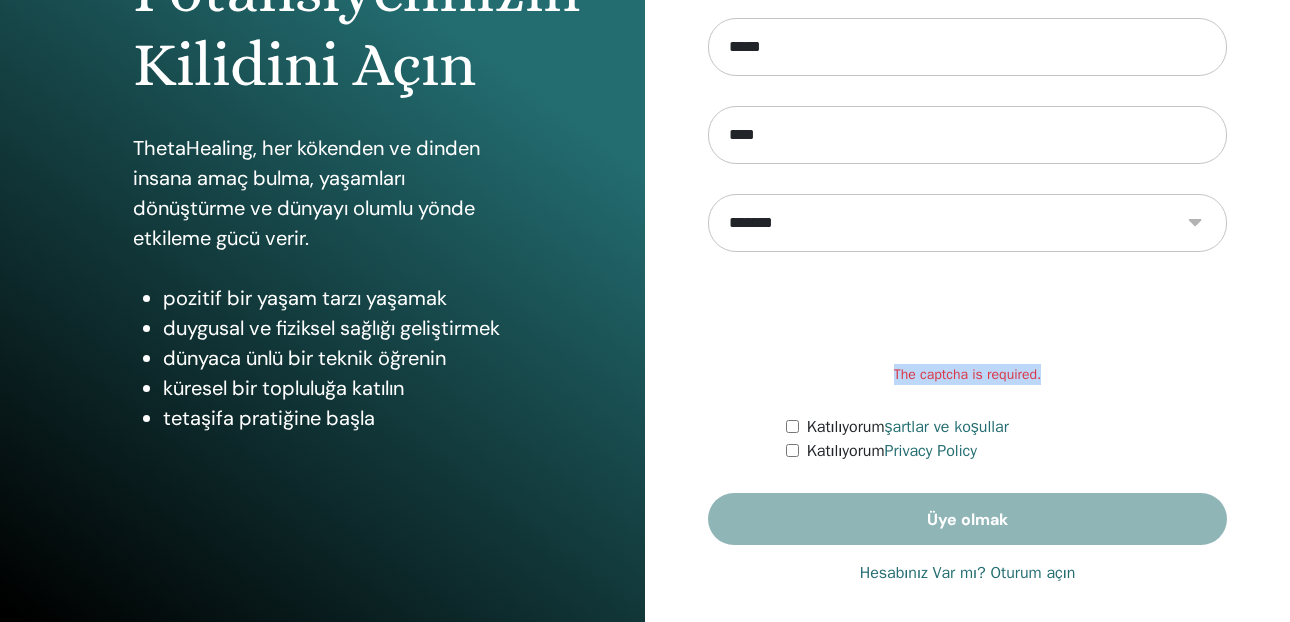 drag, startPoint x: 883, startPoint y: 369, endPoint x: 1054, endPoint y: 381, distance: 171.42053 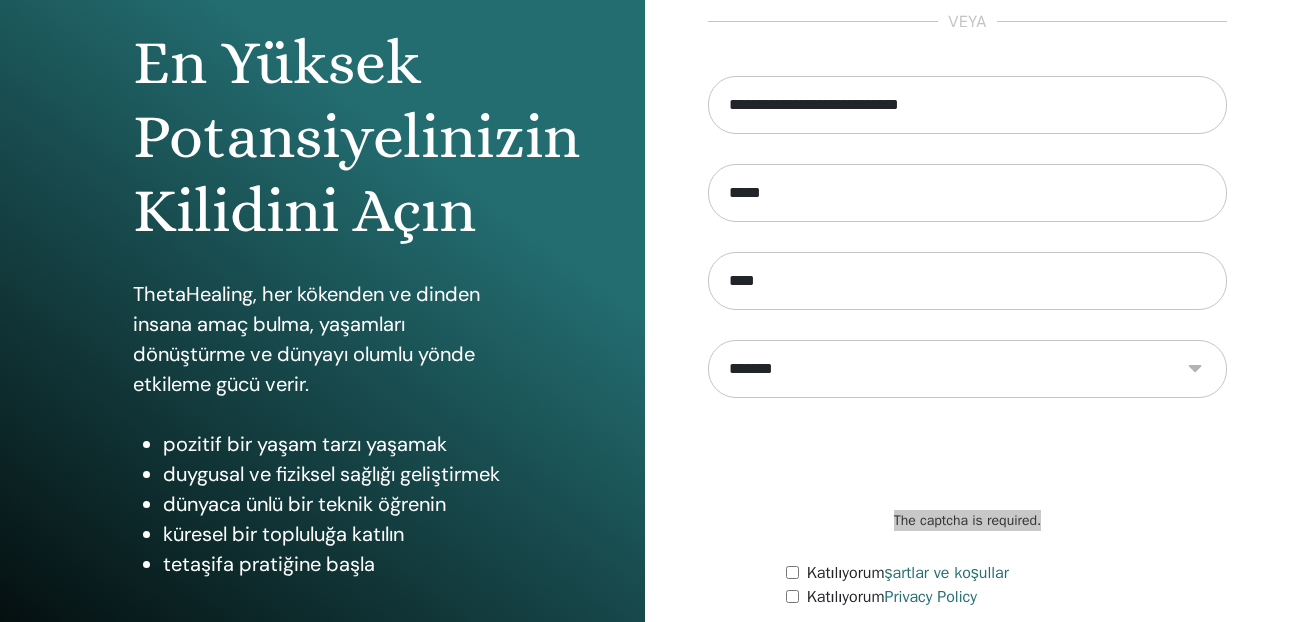 scroll, scrollTop: 338, scrollLeft: 0, axis: vertical 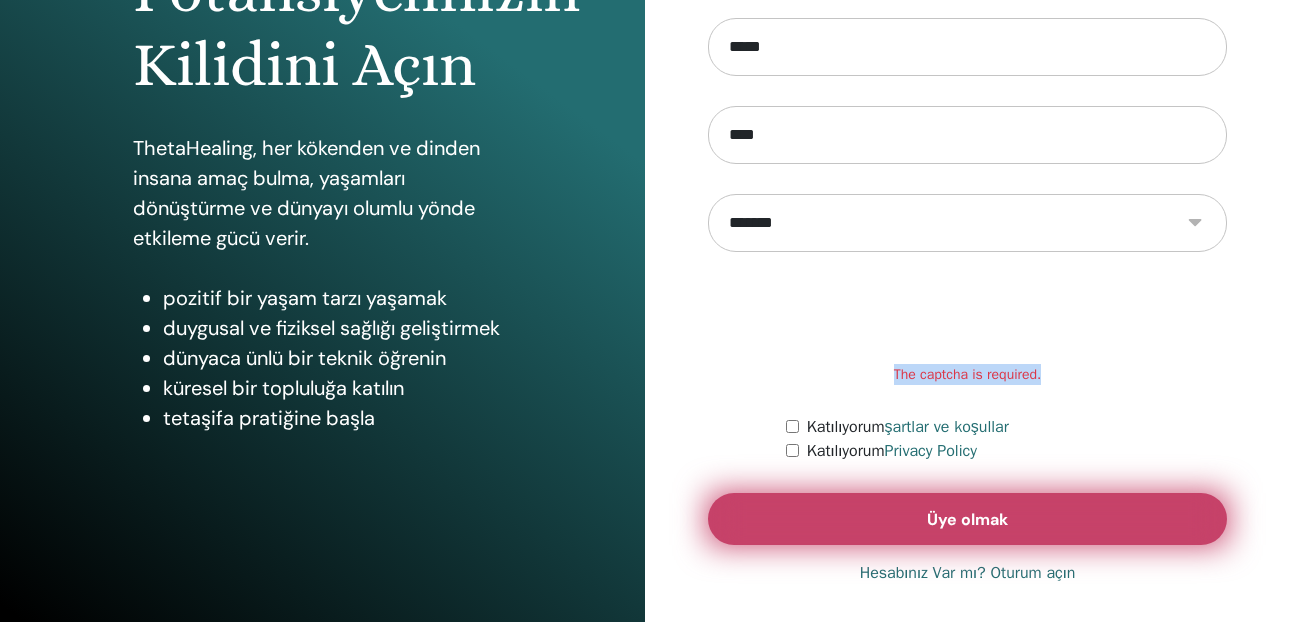 click on "Üye olmak" at bounding box center (967, 519) 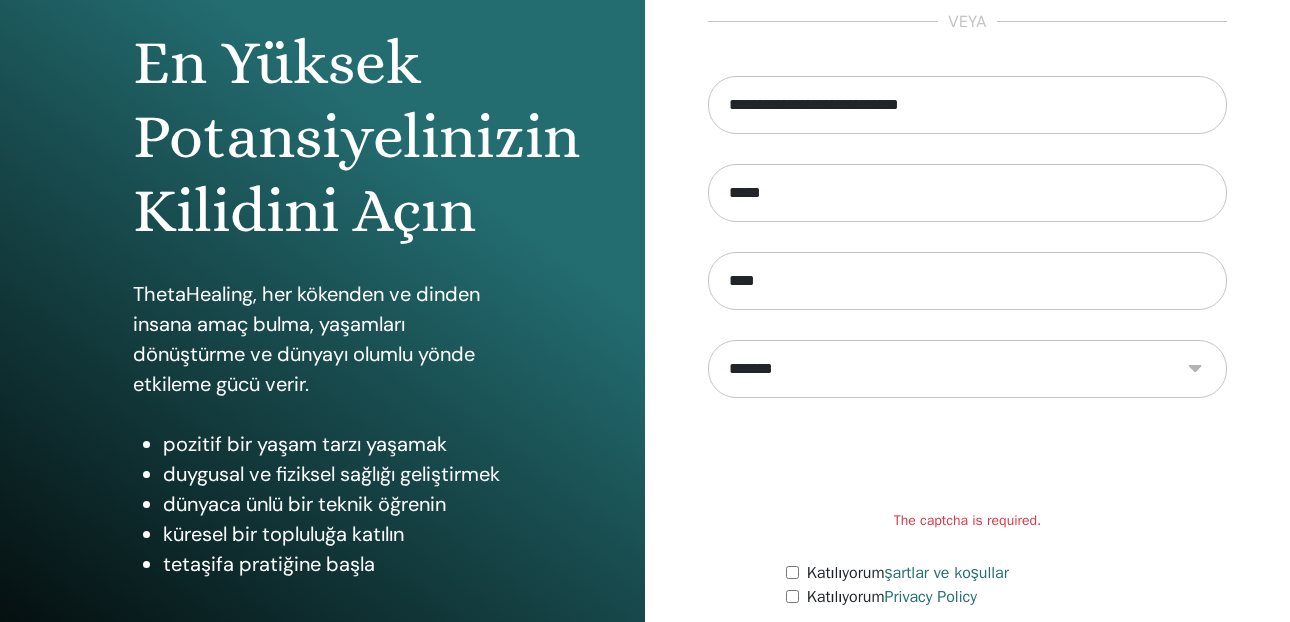 scroll, scrollTop: 338, scrollLeft: 0, axis: vertical 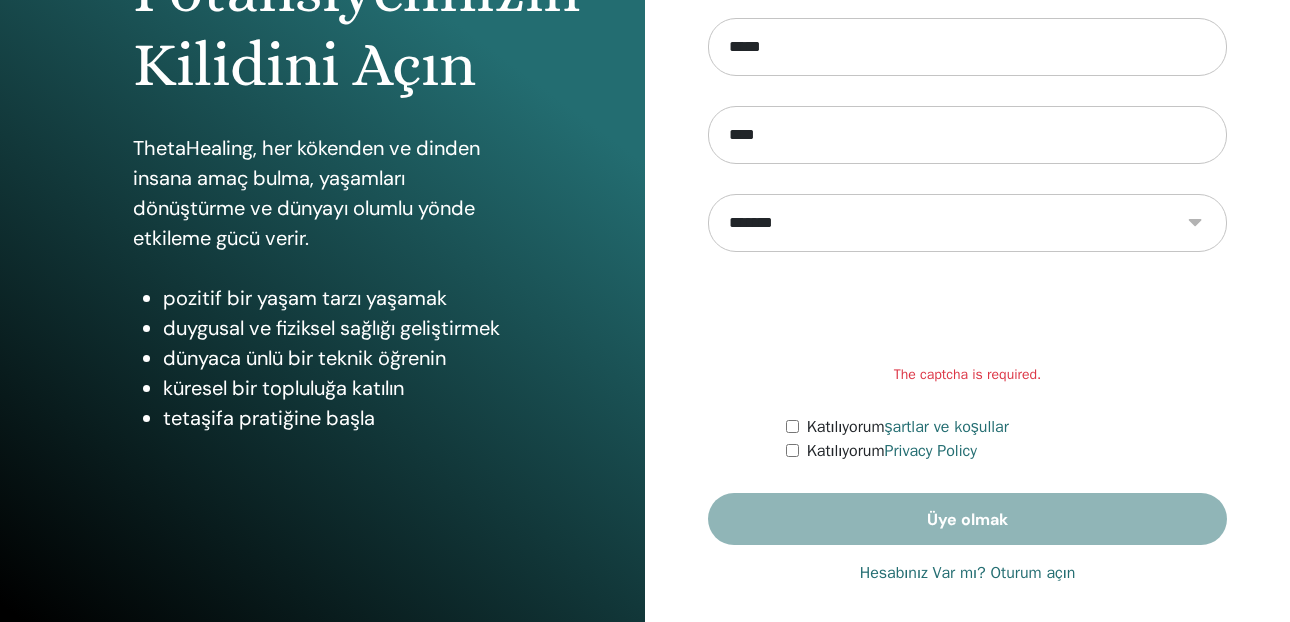 click on "Hesabınız Var mı? Oturum açın" at bounding box center [968, 573] 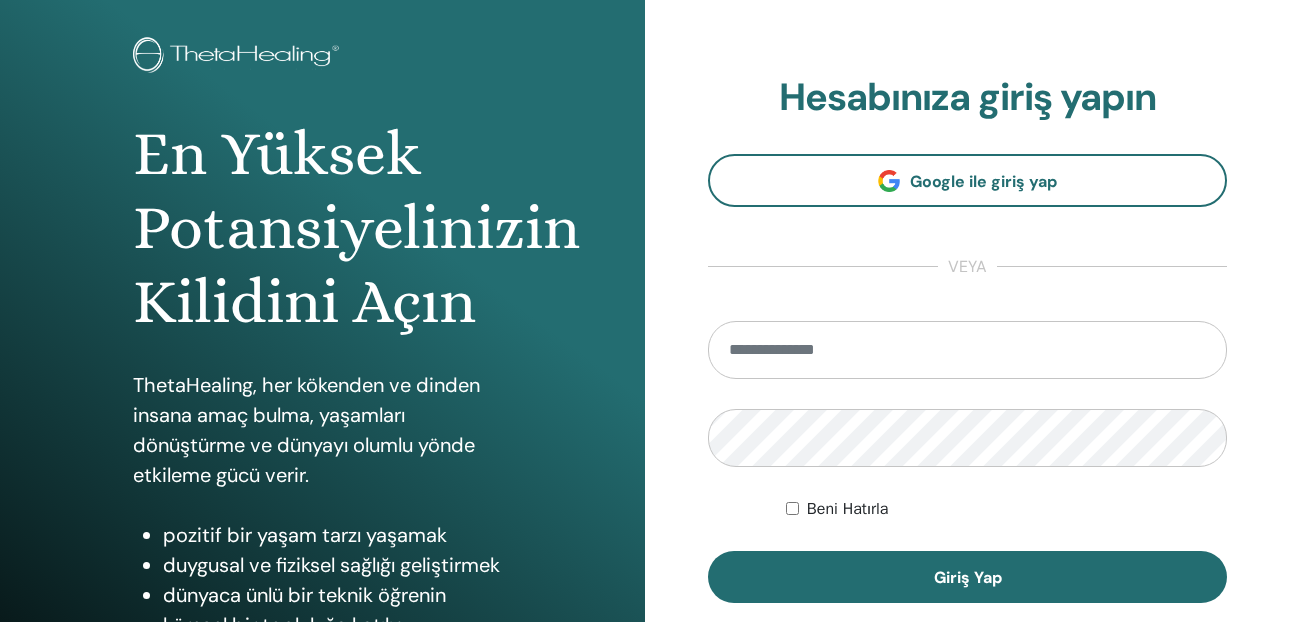 scroll, scrollTop: 300, scrollLeft: 0, axis: vertical 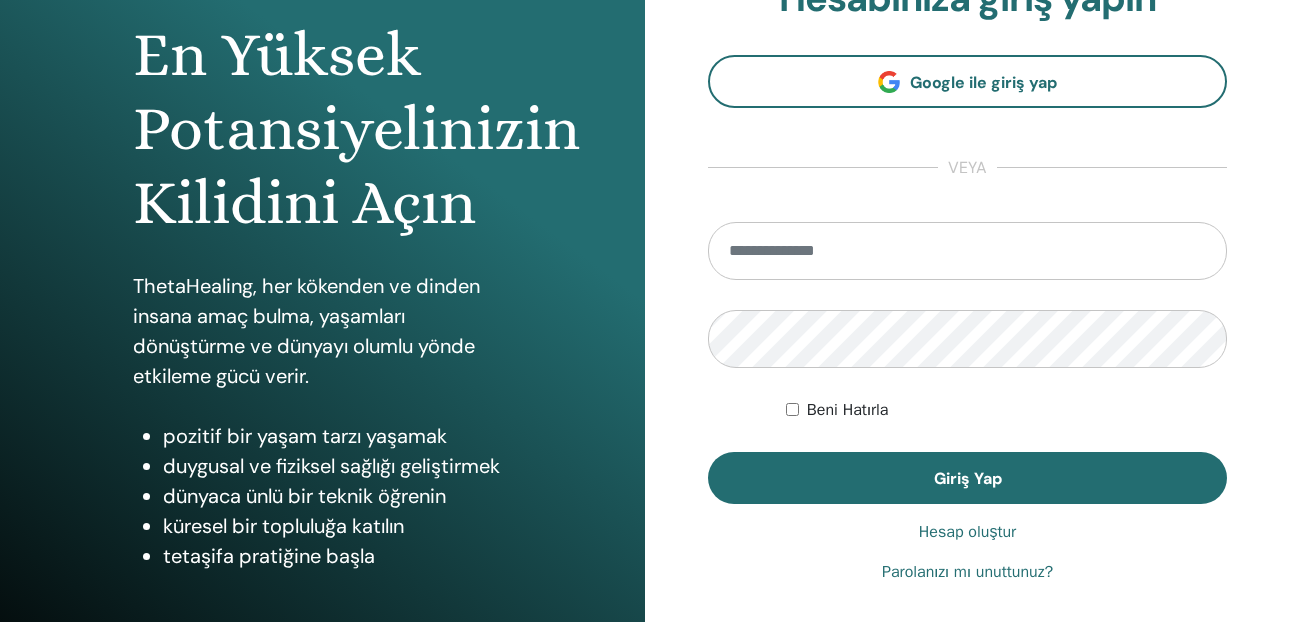 drag, startPoint x: 981, startPoint y: 529, endPoint x: 994, endPoint y: 524, distance: 13.928389 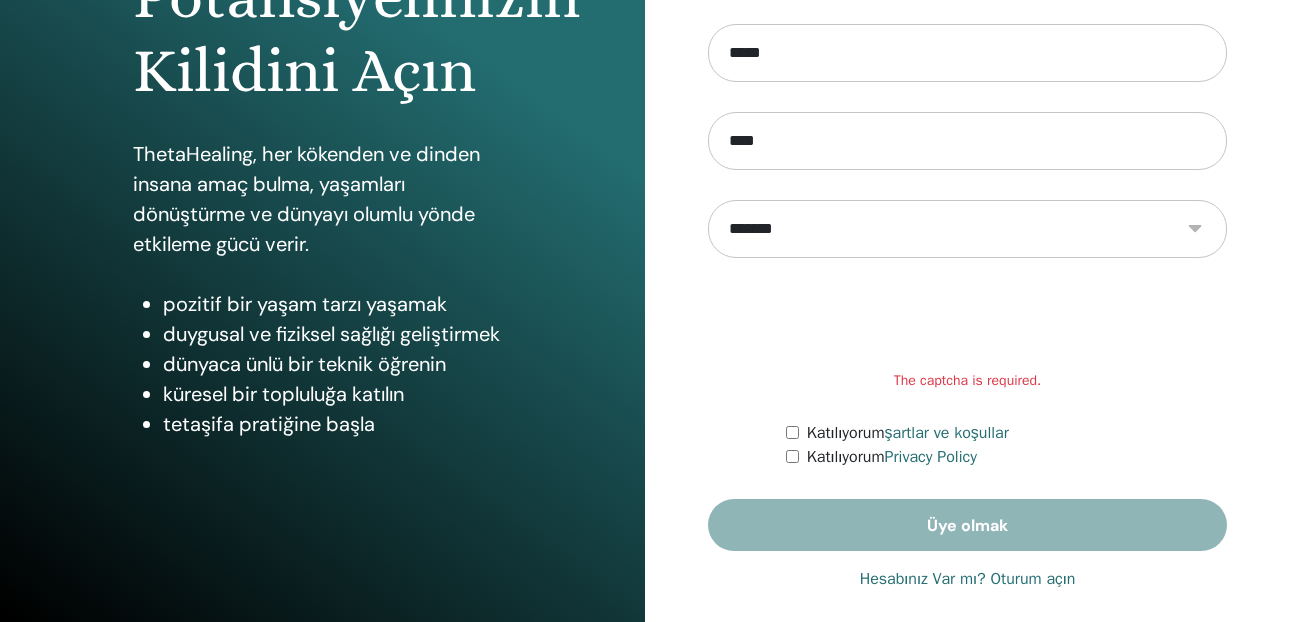 scroll, scrollTop: 338, scrollLeft: 0, axis: vertical 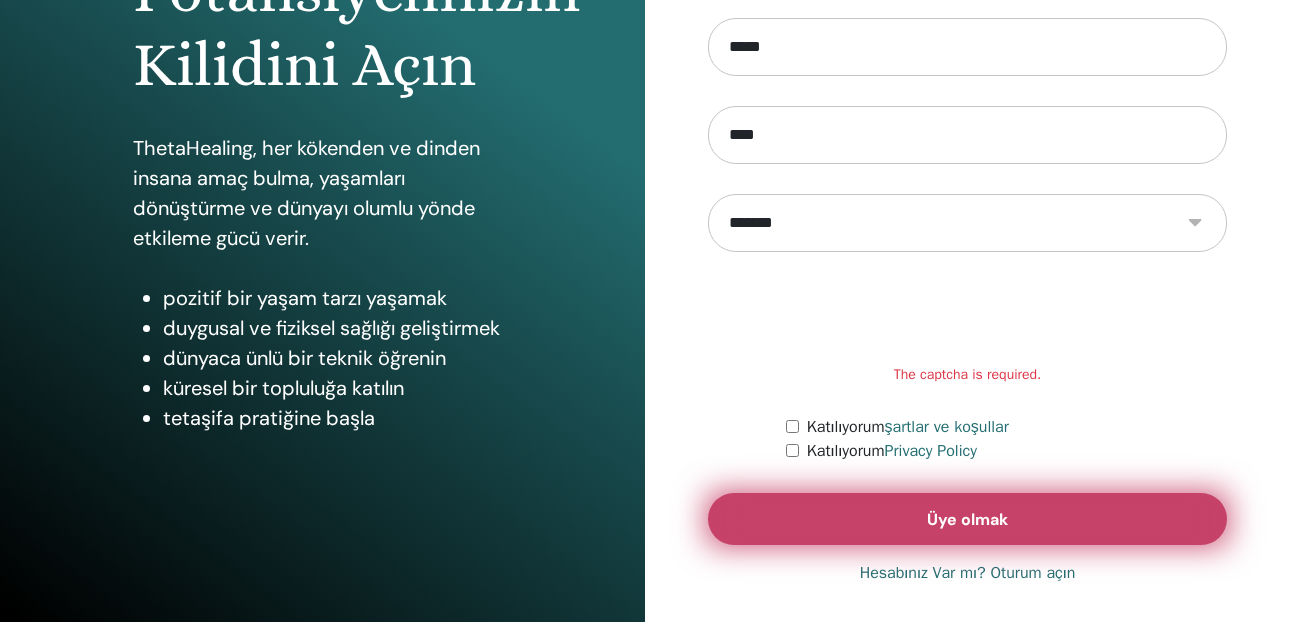 click on "Üye olmak" at bounding box center (967, 519) 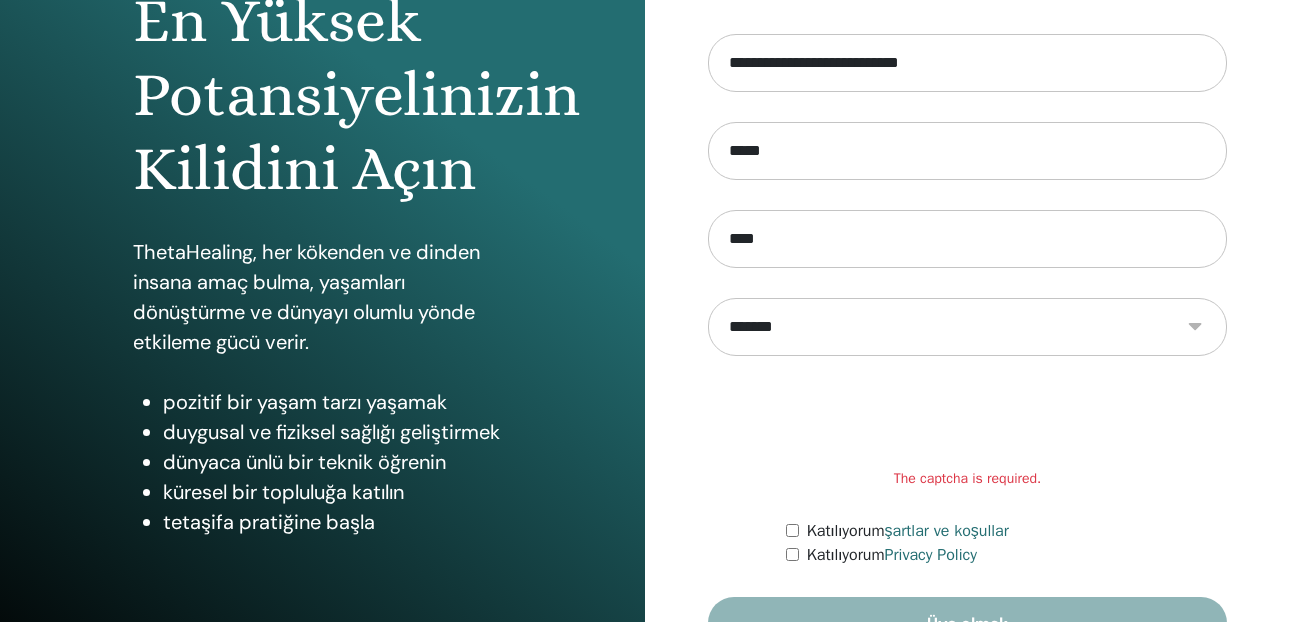 scroll, scrollTop: 338, scrollLeft: 0, axis: vertical 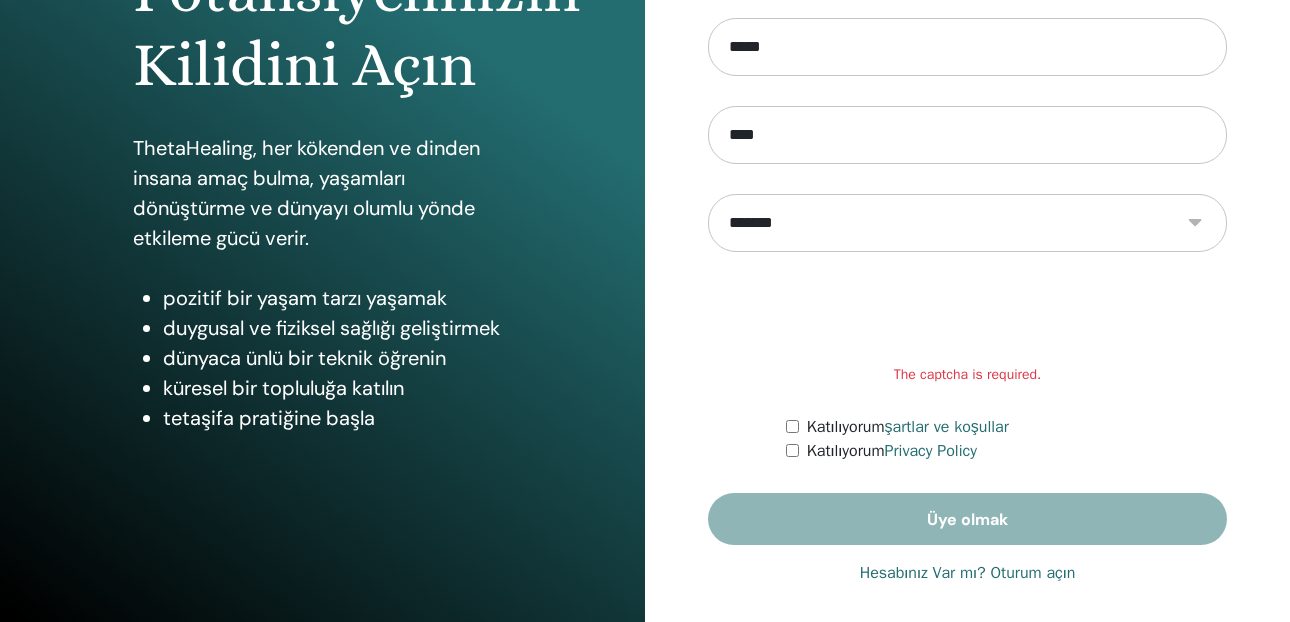 click on "Hesabınız Var mı? Oturum açın" at bounding box center [968, 573] 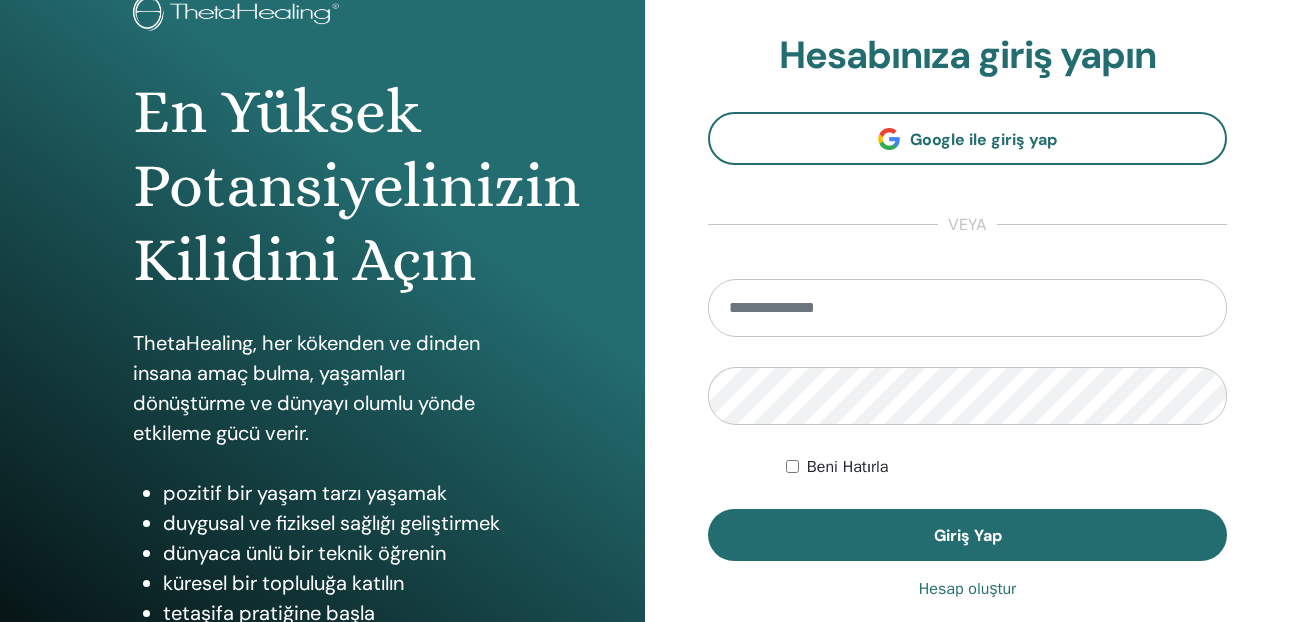 scroll, scrollTop: 0, scrollLeft: 0, axis: both 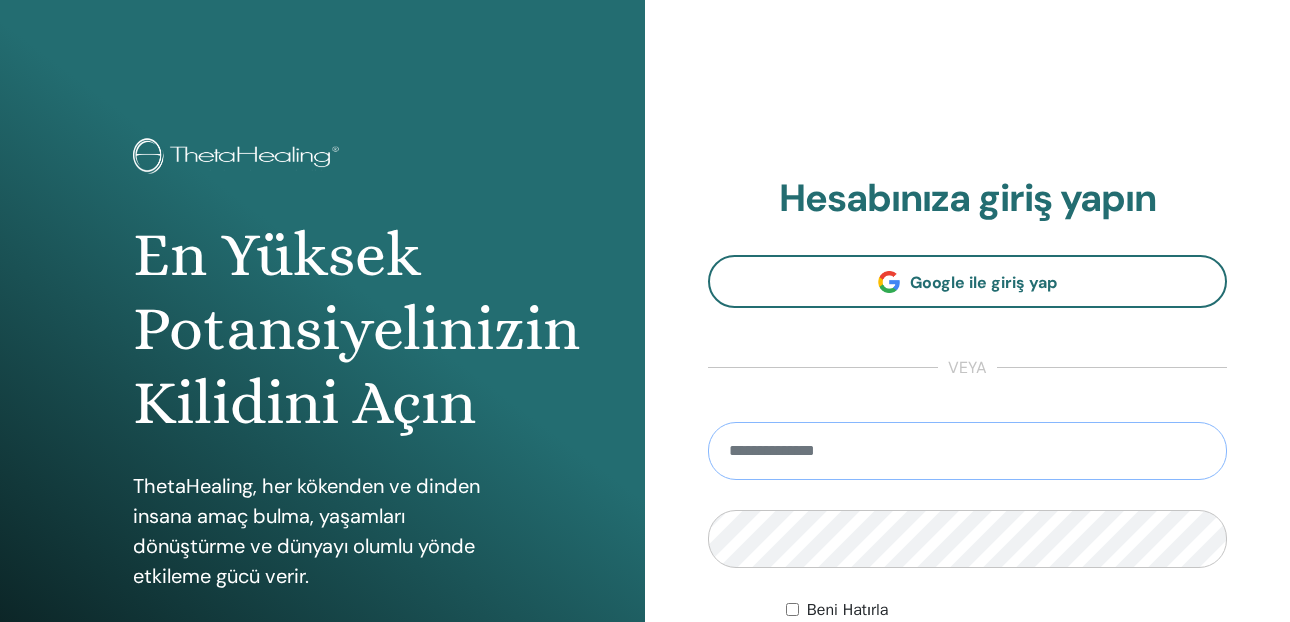 click at bounding box center (967, 451) 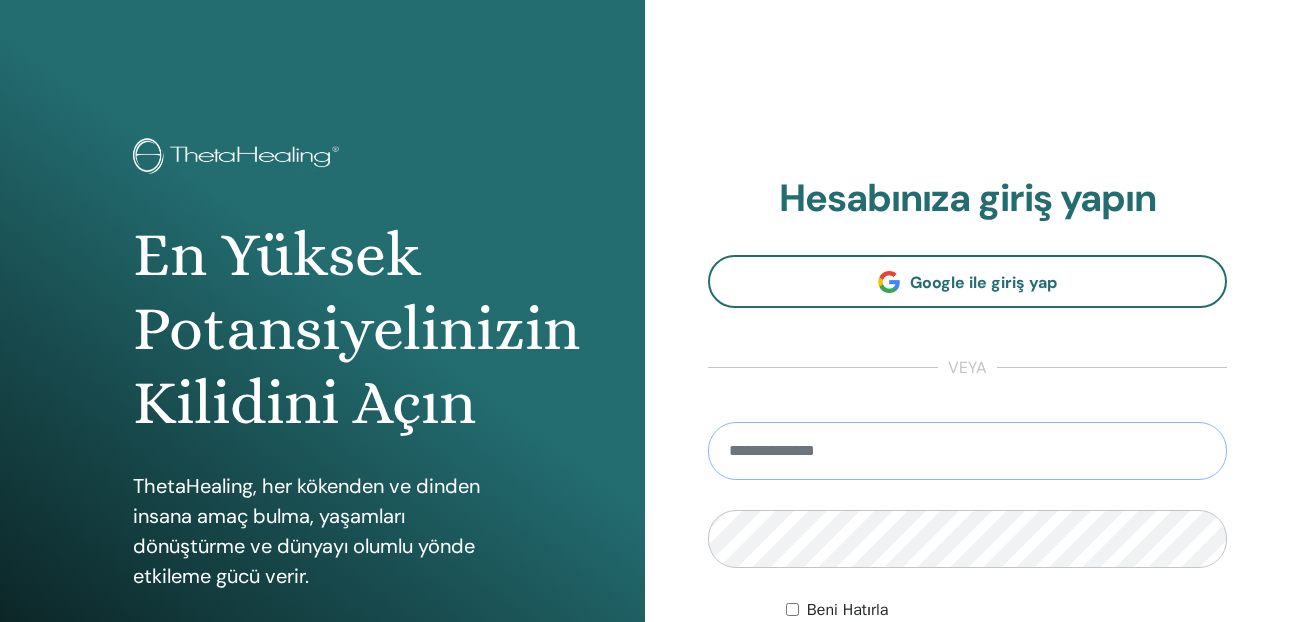type on "**********" 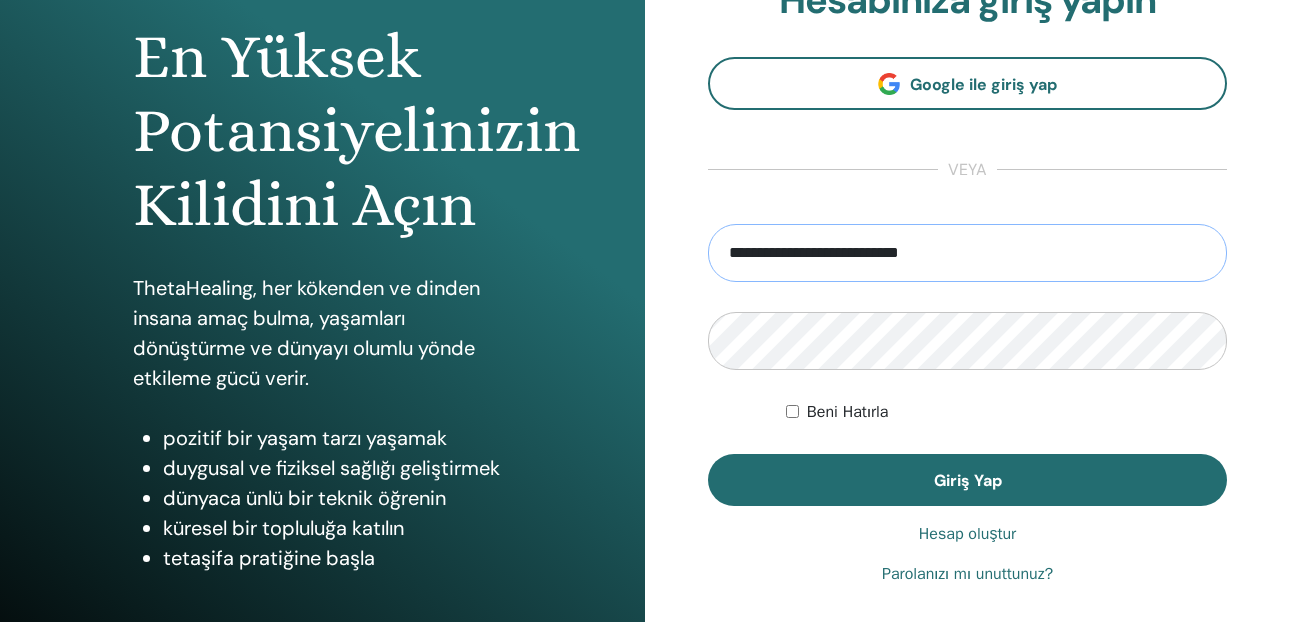 scroll, scrollTop: 200, scrollLeft: 0, axis: vertical 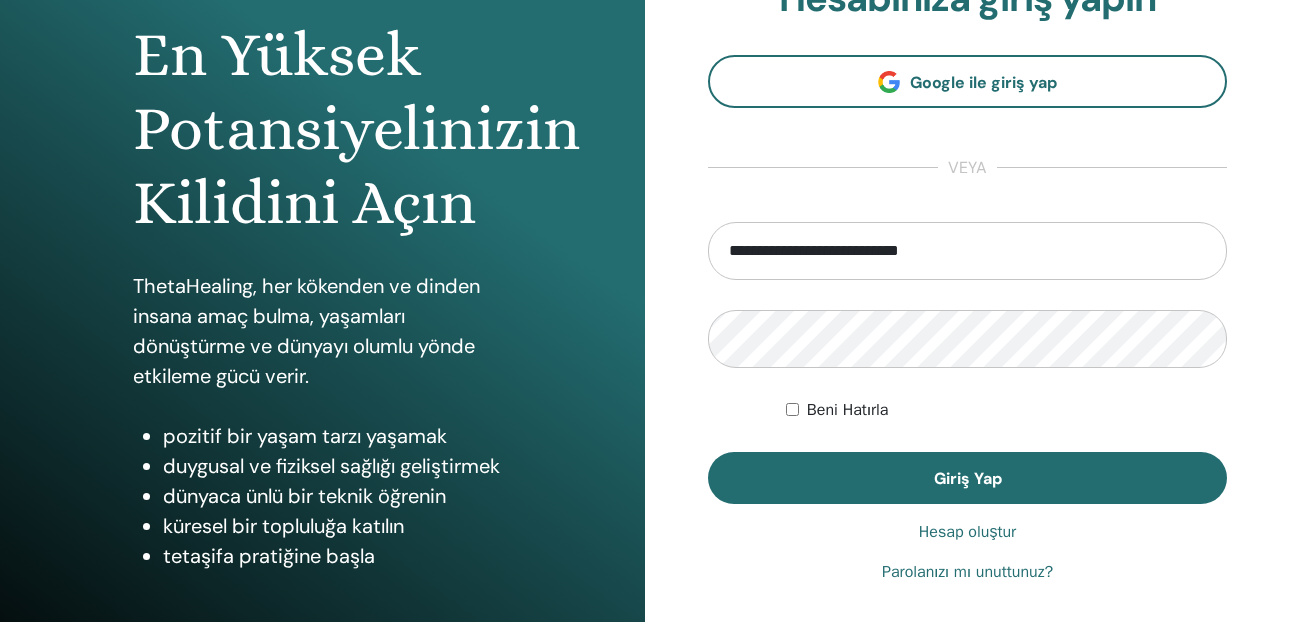 click on "Beni Hatırla" at bounding box center (848, 410) 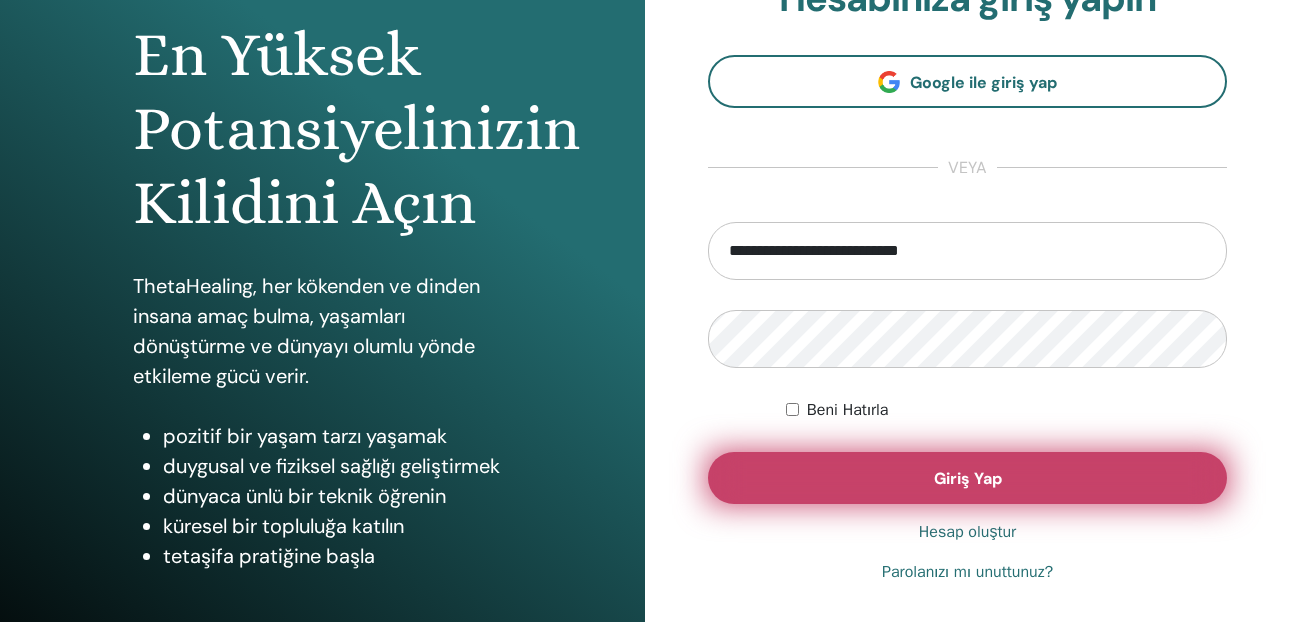 click on "Giriş Yap" at bounding box center (967, 478) 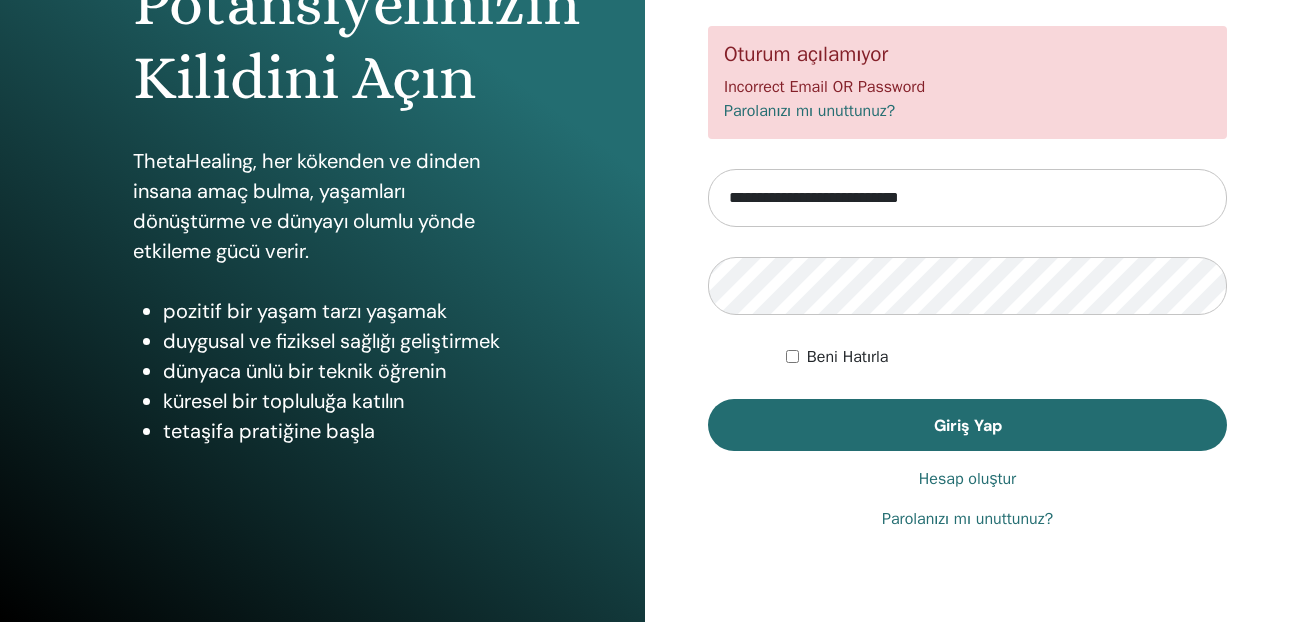 scroll, scrollTop: 338, scrollLeft: 0, axis: vertical 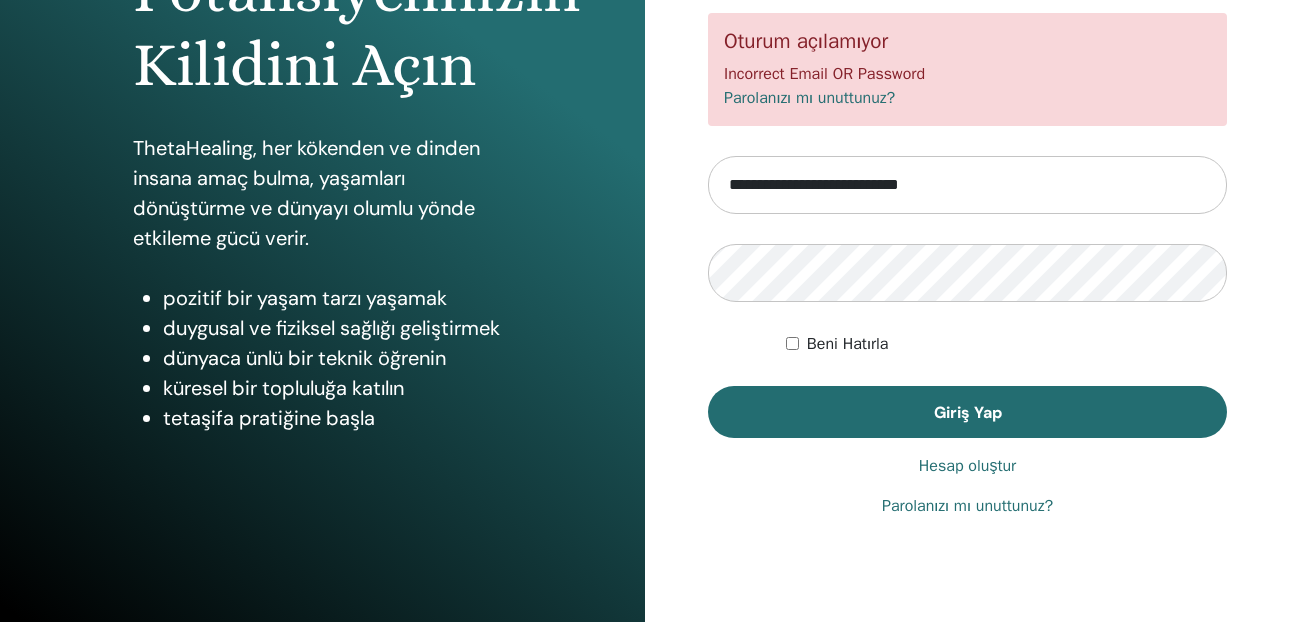 click on "Parolanızı mı unuttunuz?" at bounding box center [809, 98] 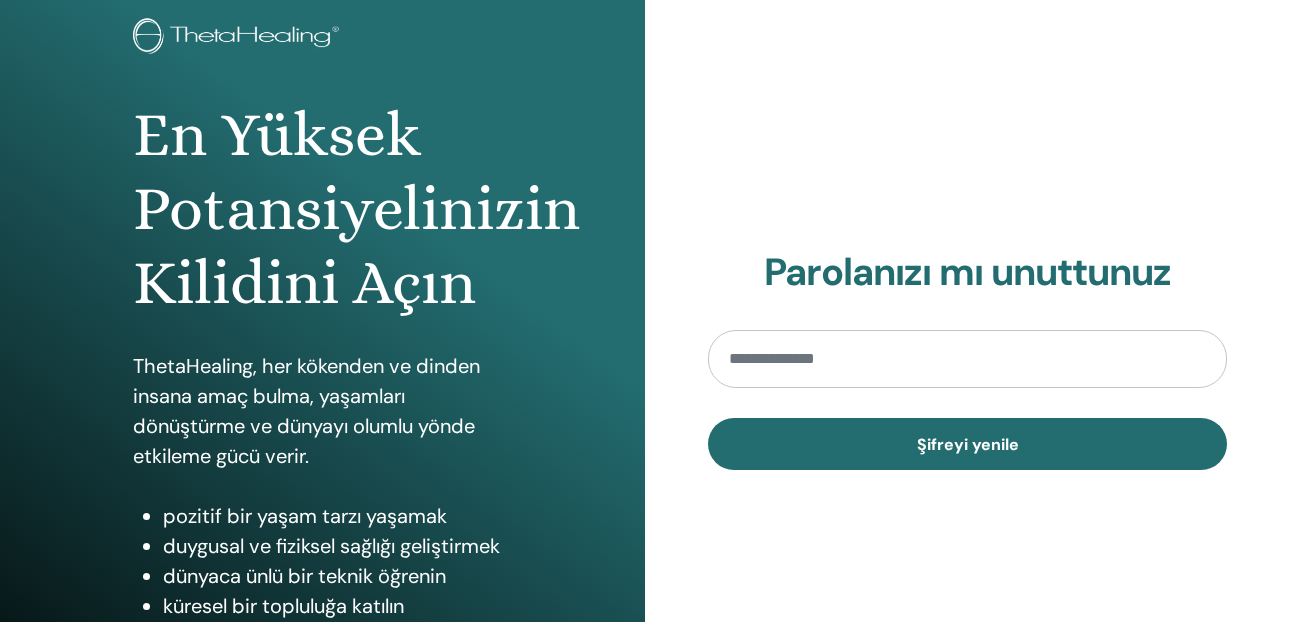 scroll, scrollTop: 300, scrollLeft: 0, axis: vertical 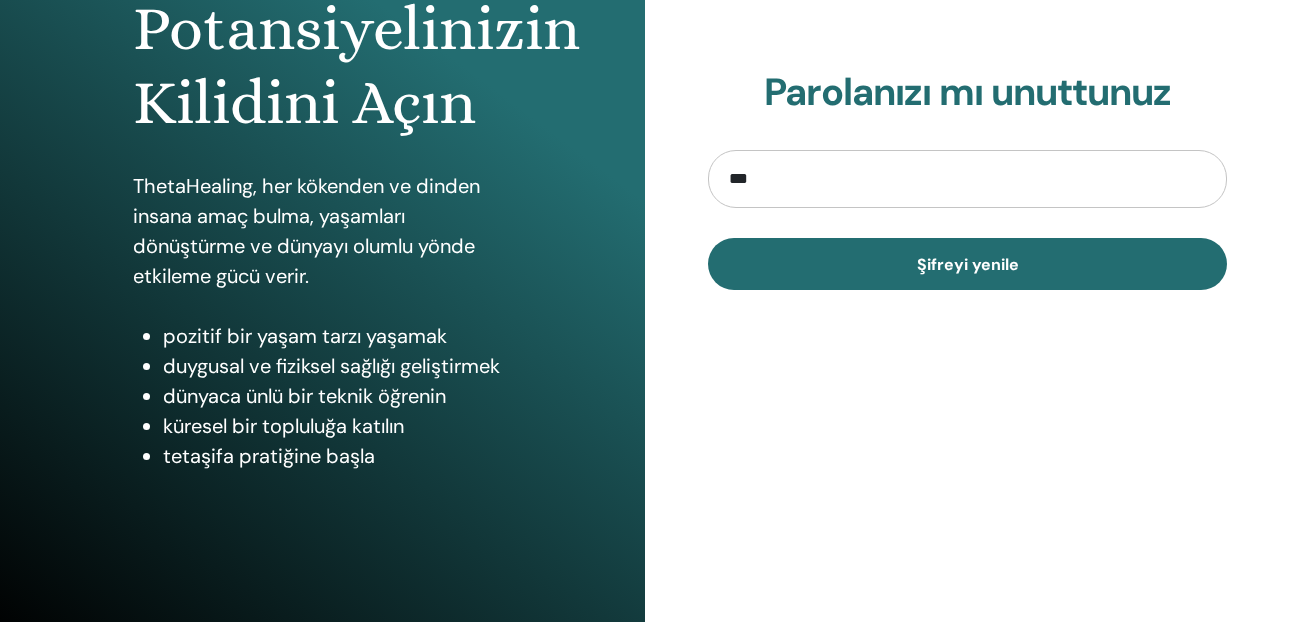 type on "**********" 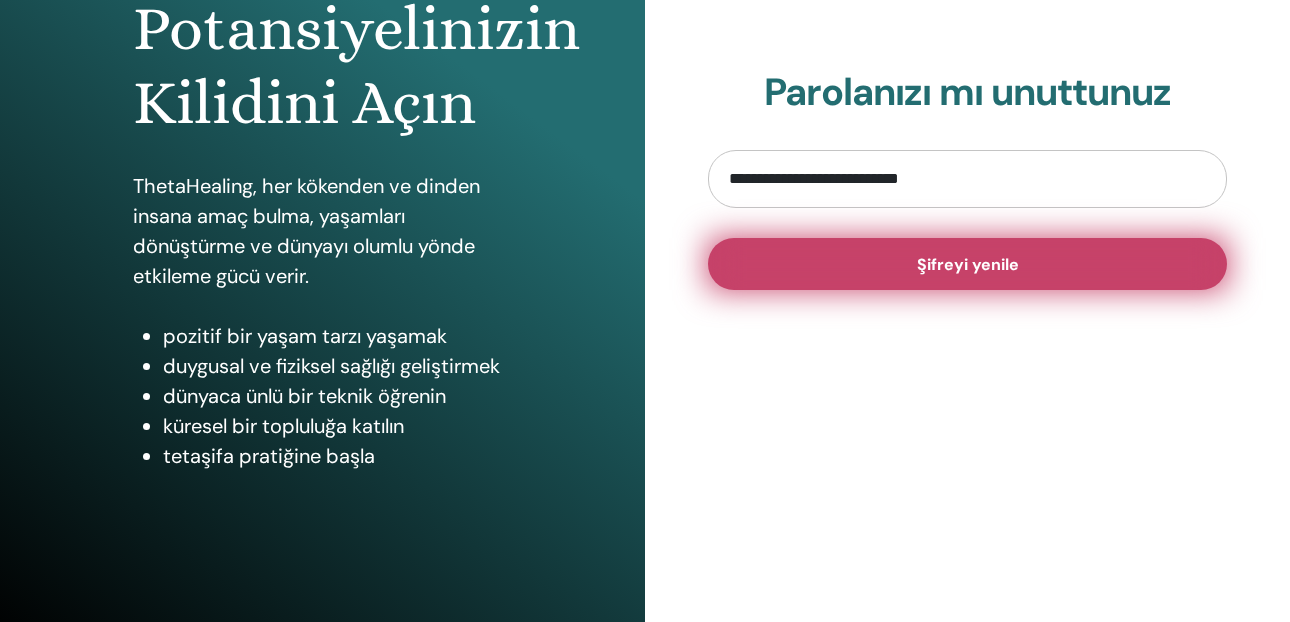 click on "Şifreyi yenile" at bounding box center [967, 264] 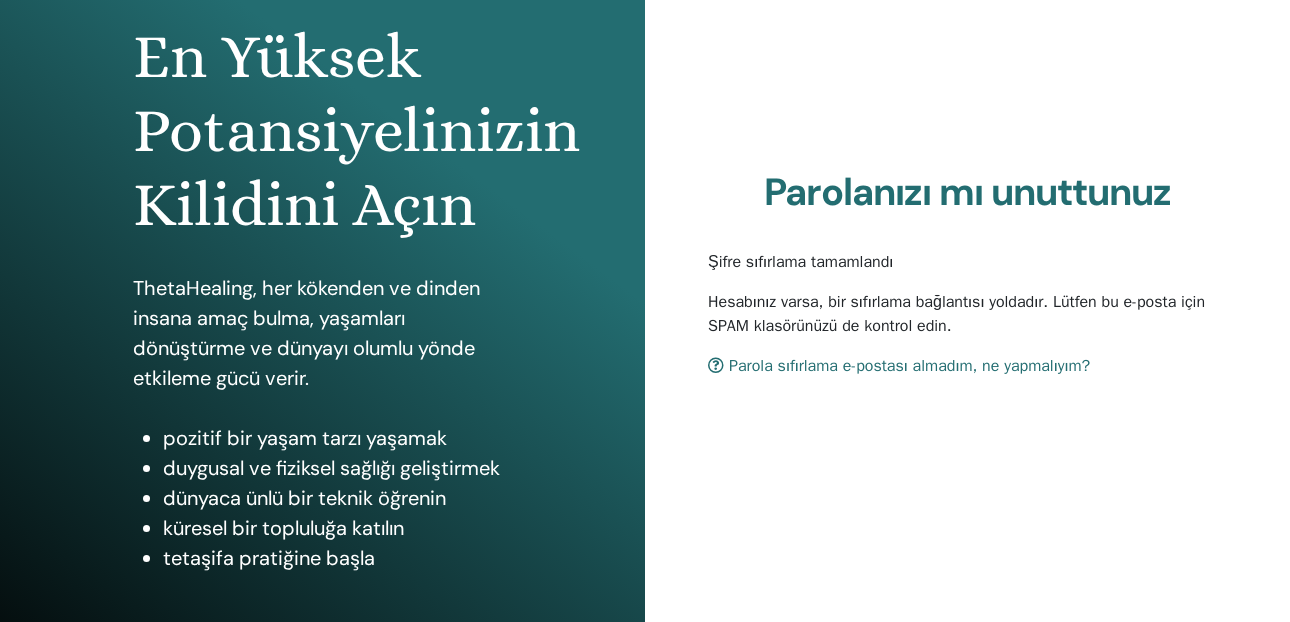 scroll, scrollTop: 200, scrollLeft: 0, axis: vertical 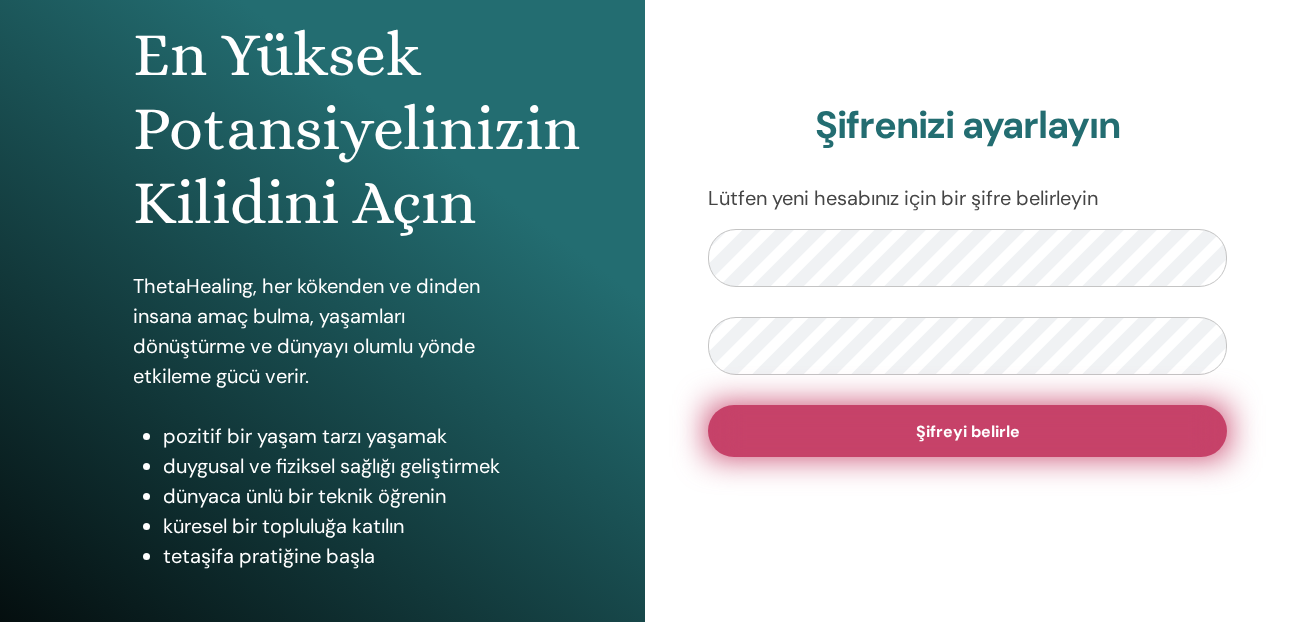 click on "Şifreyi belirle" at bounding box center (967, 431) 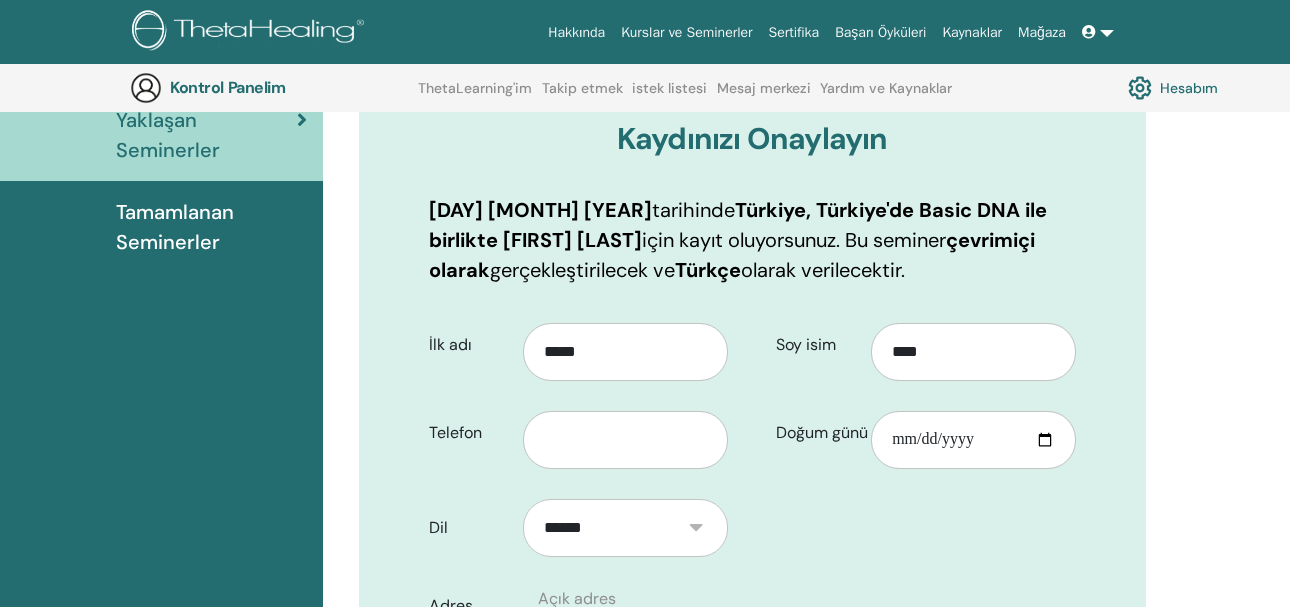 scroll, scrollTop: 348, scrollLeft: 0, axis: vertical 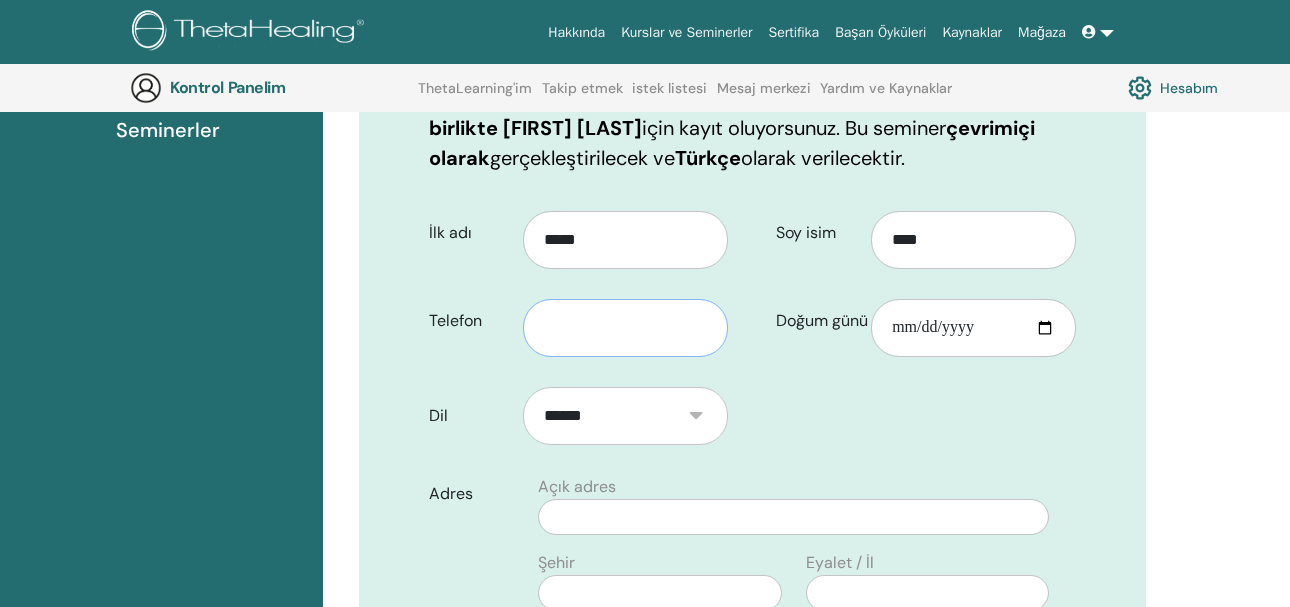 click at bounding box center (625, 328) 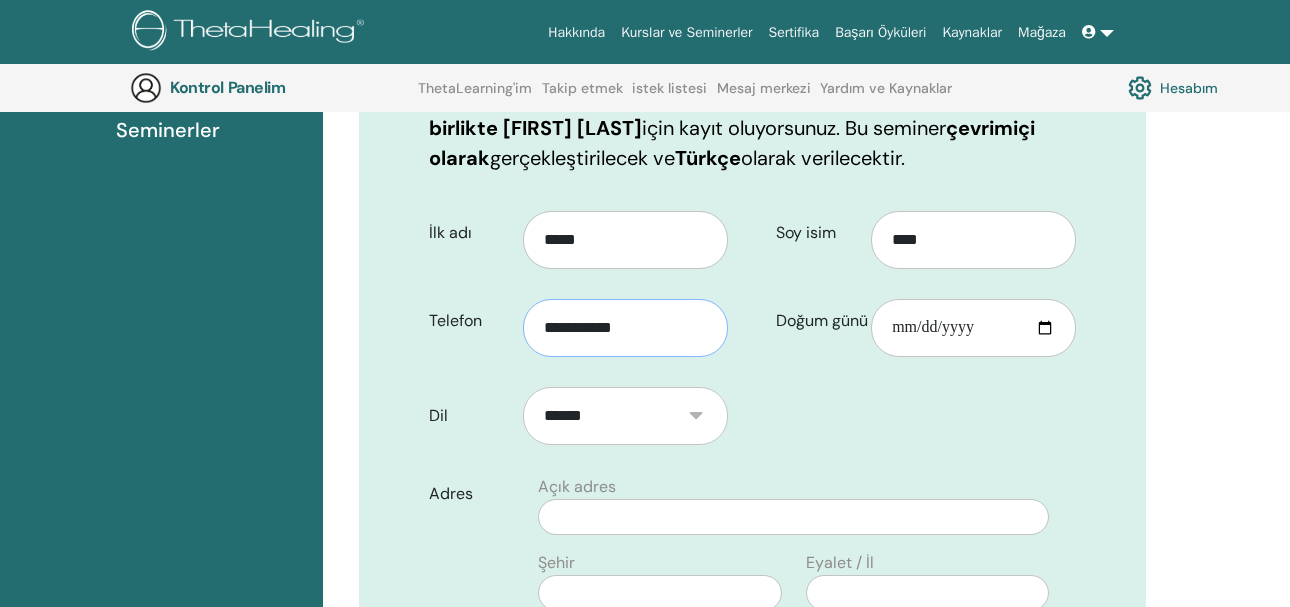 type on "**********" 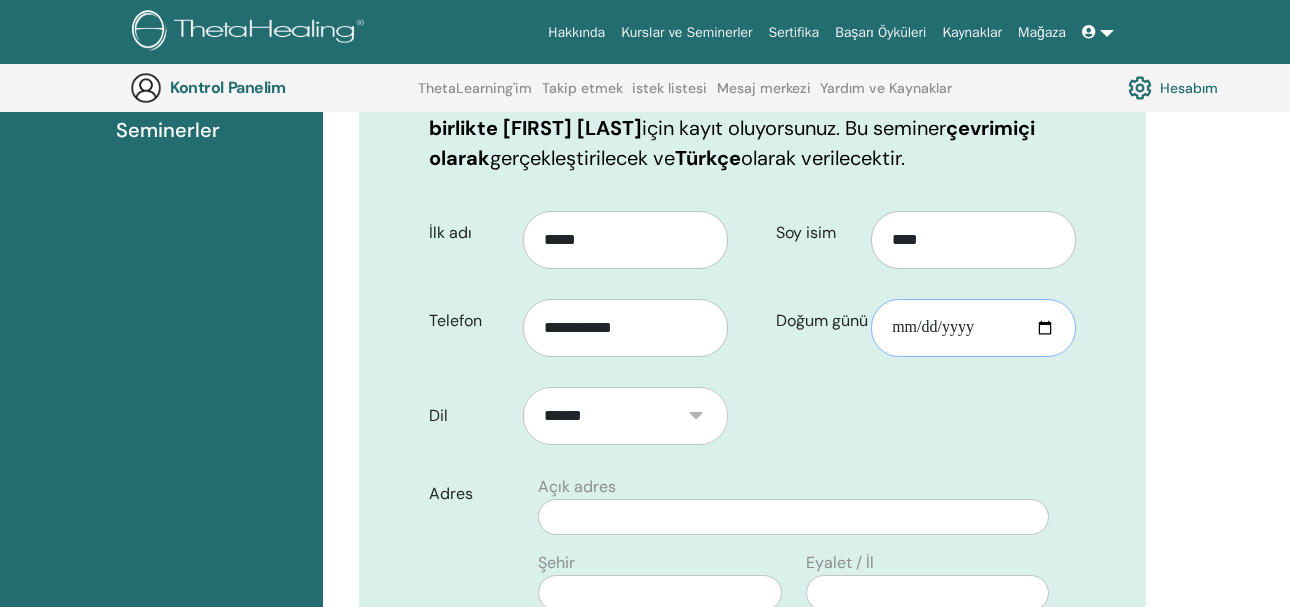 click on "Doğum günü" at bounding box center (973, 328) 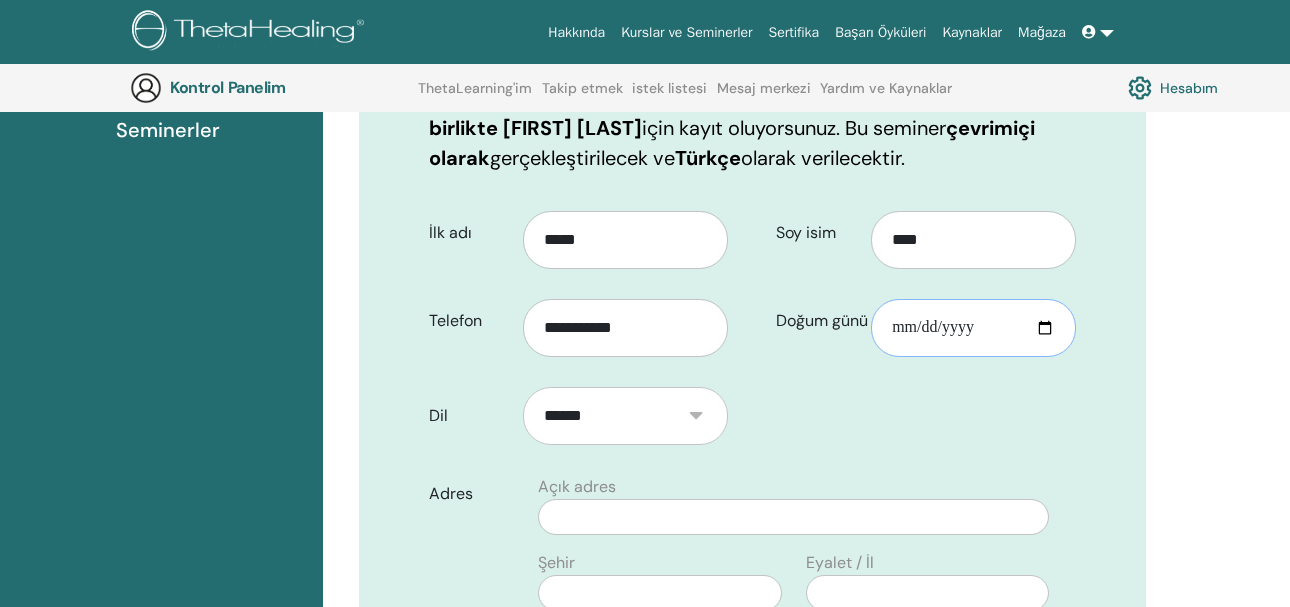 type on "**********" 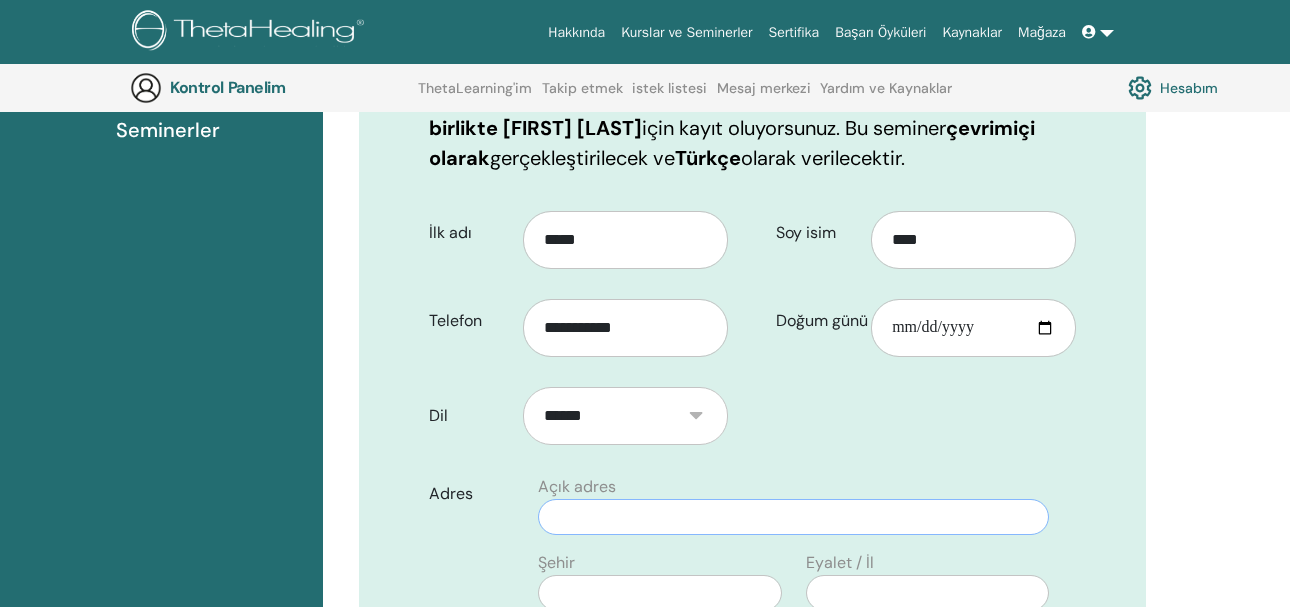 click at bounding box center (793, 517) 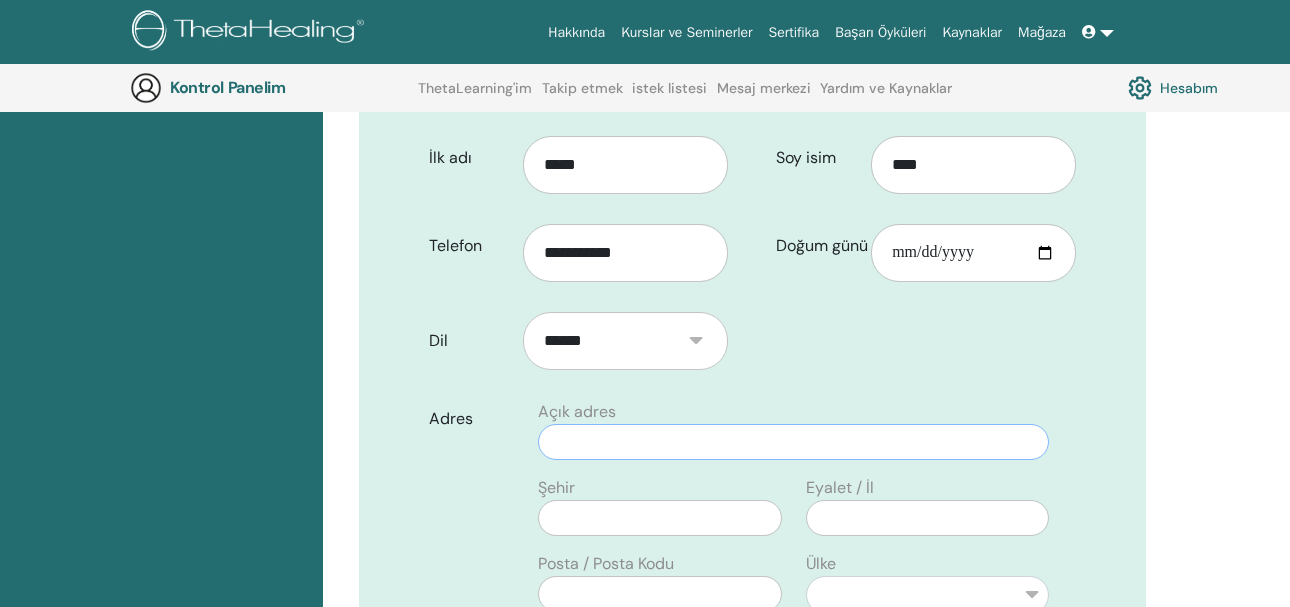 scroll, scrollTop: 548, scrollLeft: 0, axis: vertical 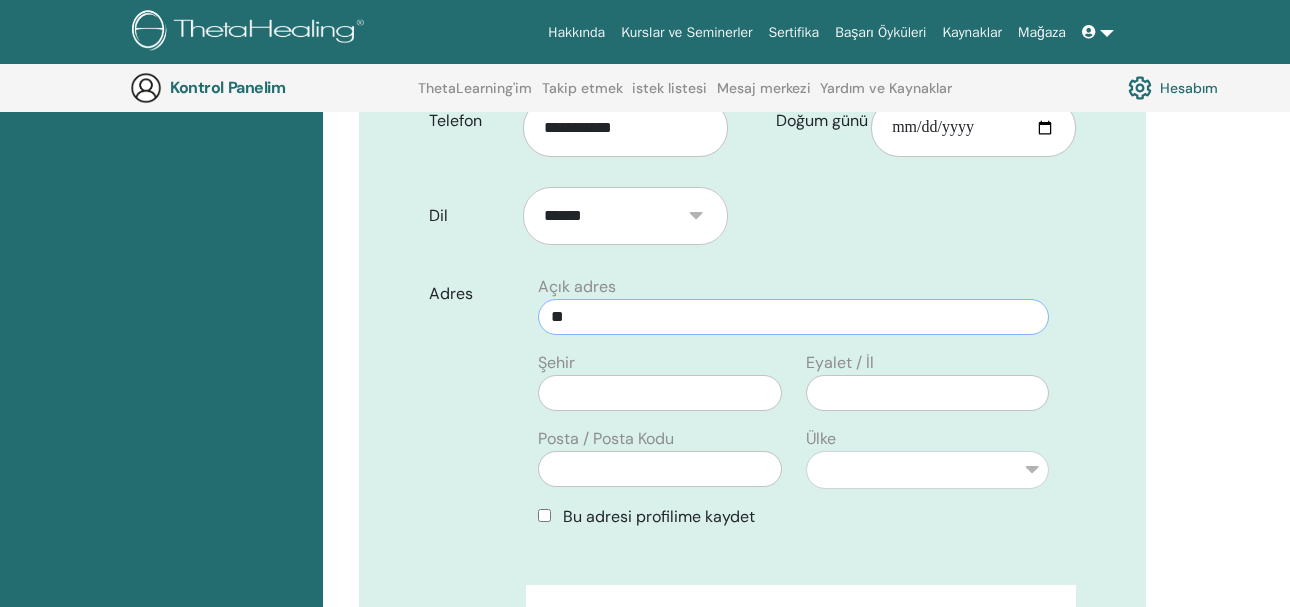 type on "*" 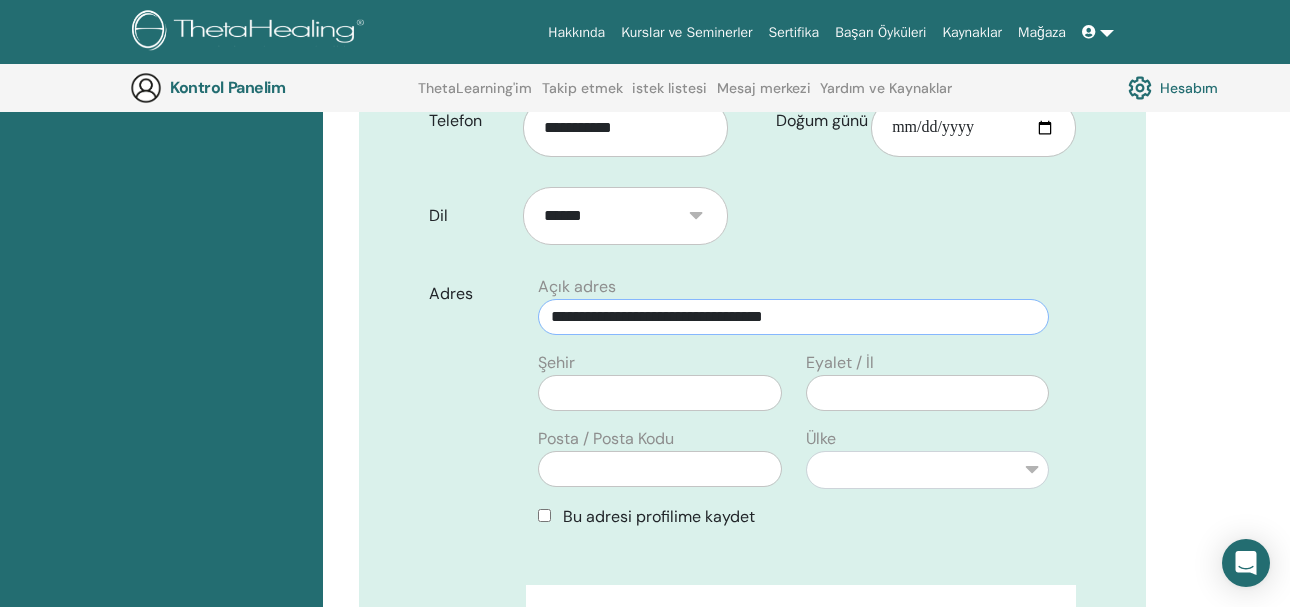 click on "**********" at bounding box center (793, 317) 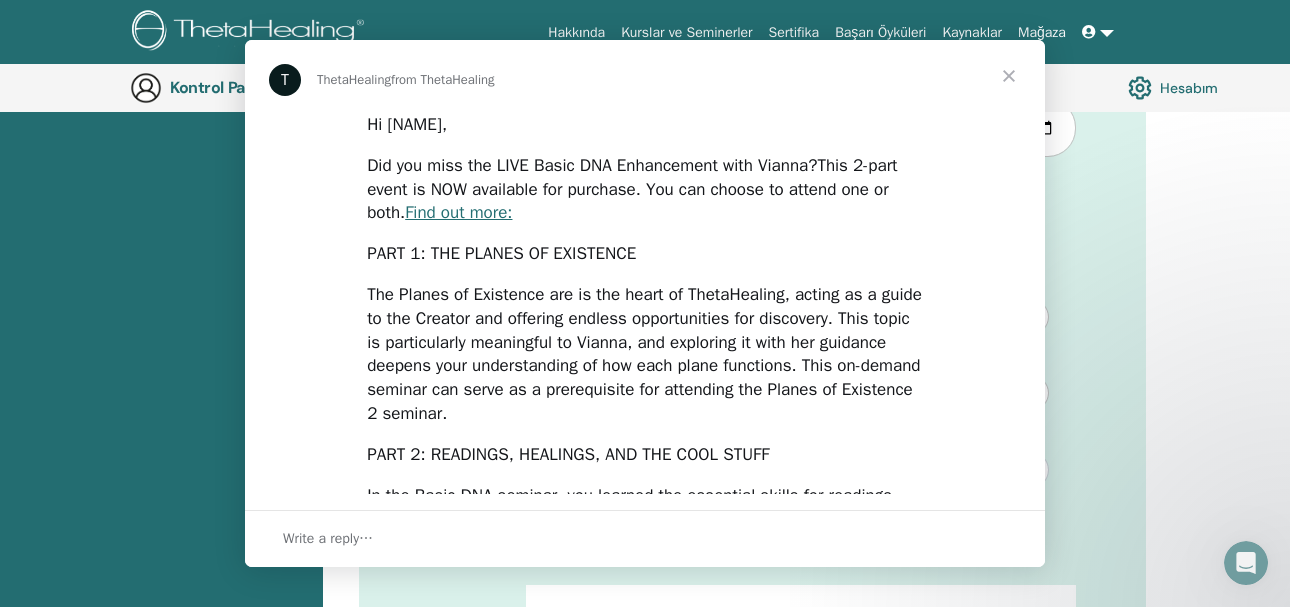 scroll, scrollTop: 0, scrollLeft: 0, axis: both 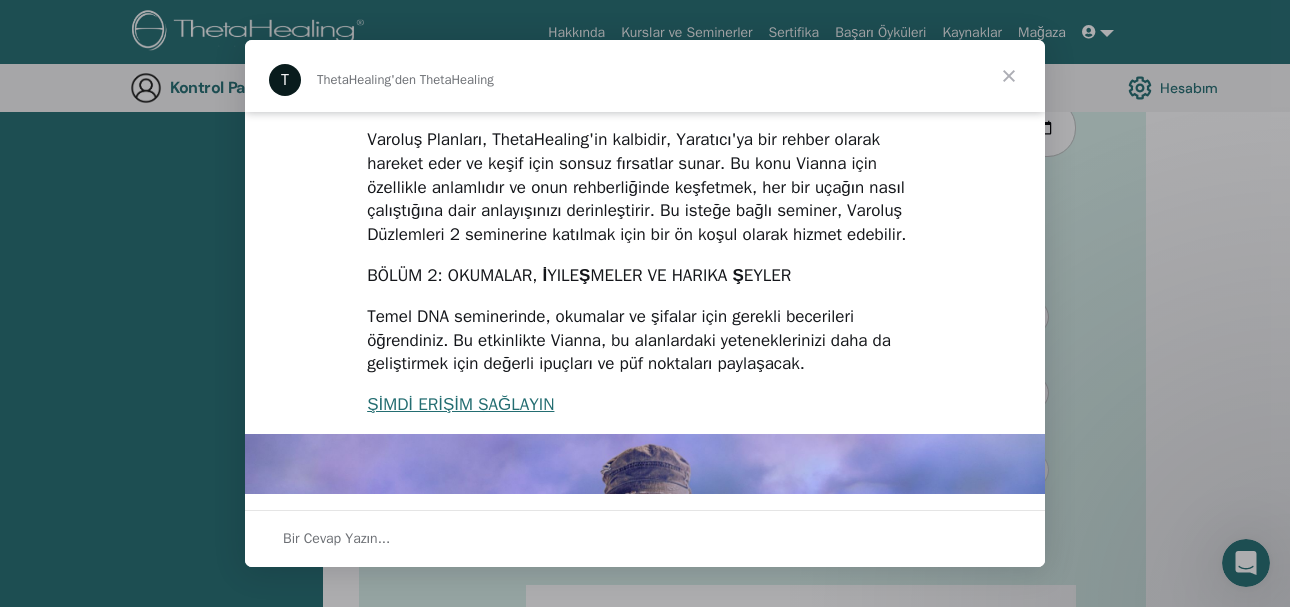 click at bounding box center (1009, 76) 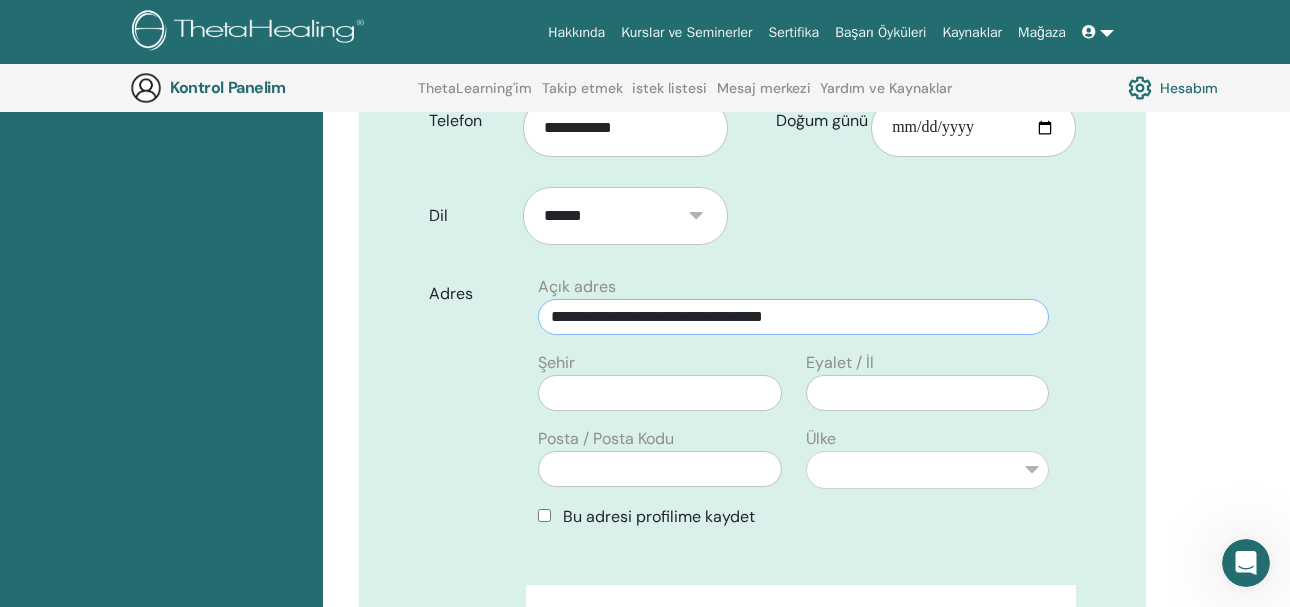 click on "**********" at bounding box center [793, 317] 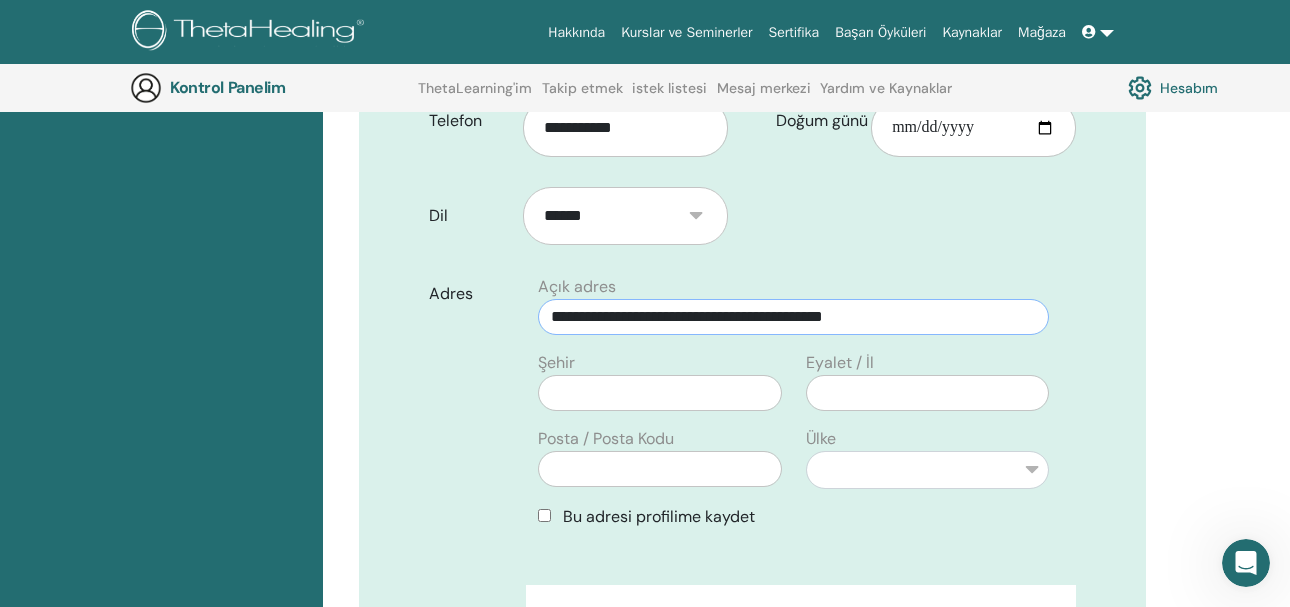 type on "**********" 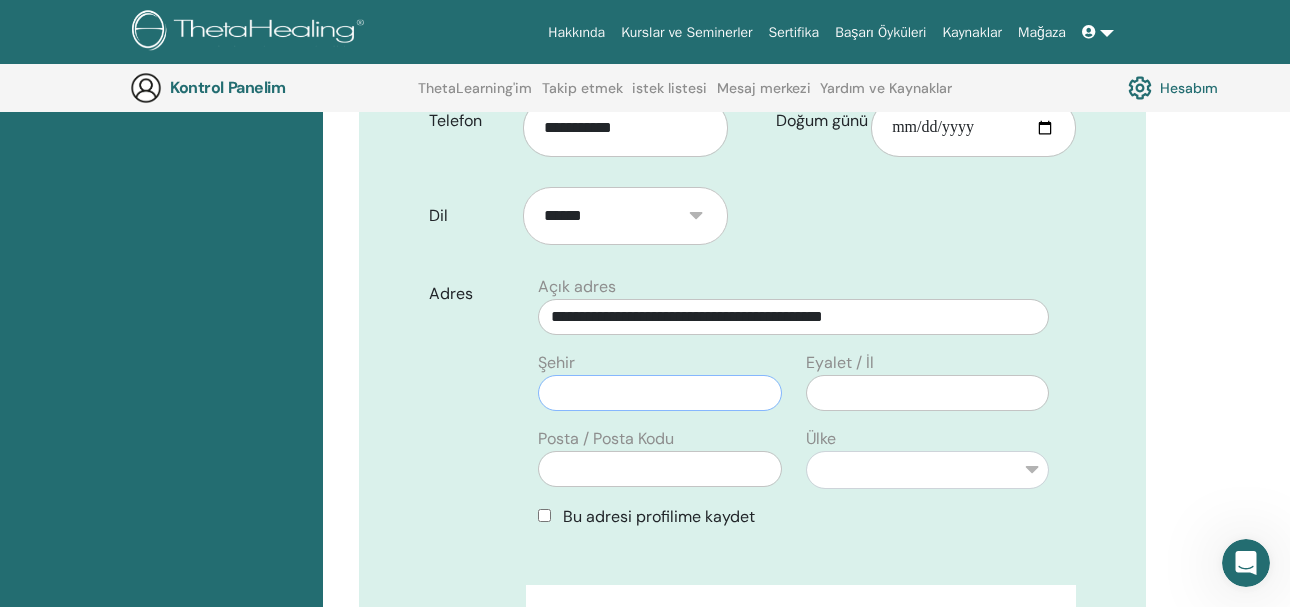 click at bounding box center [659, 393] 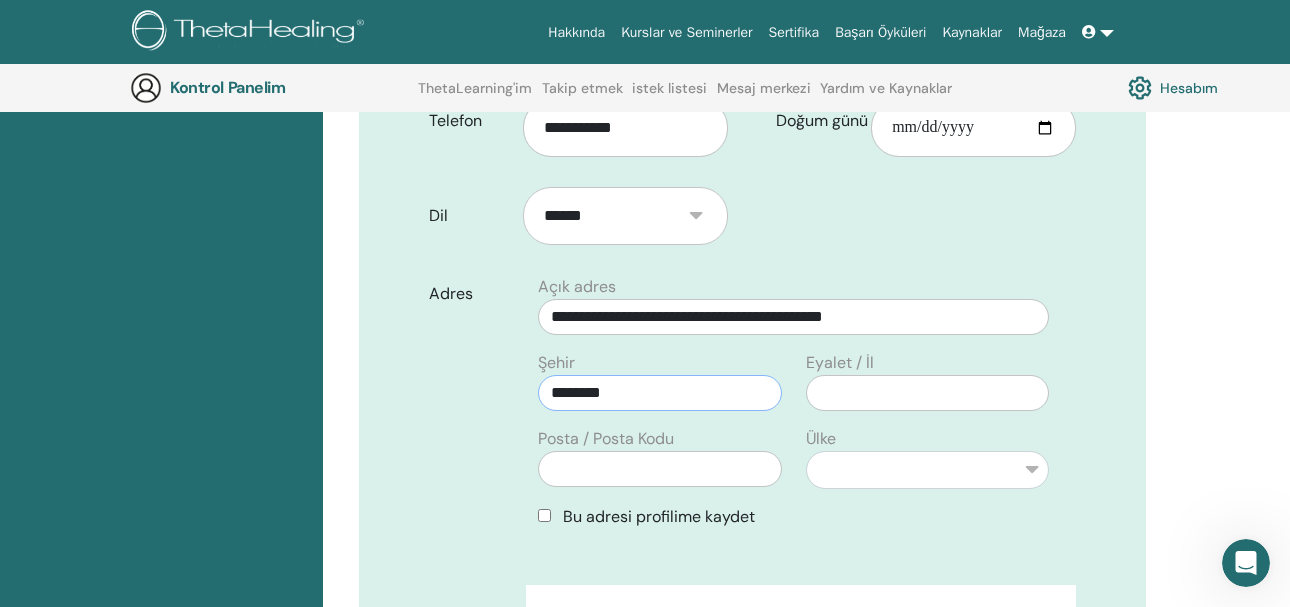 type on "********" 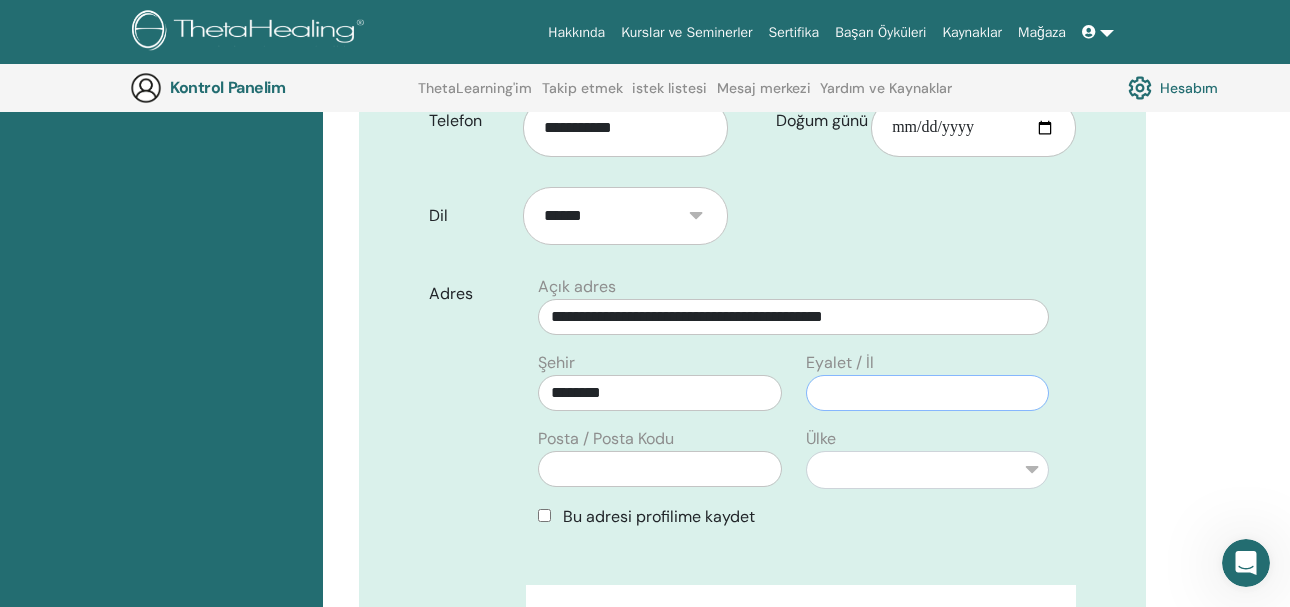 click at bounding box center [927, 393] 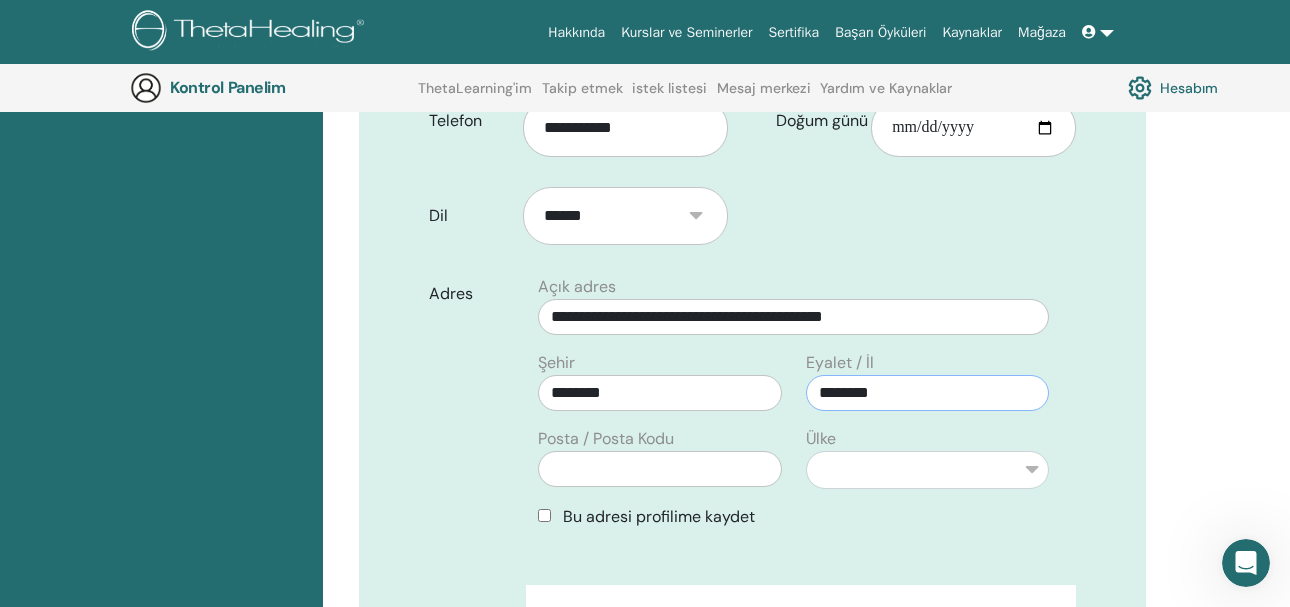 type on "********" 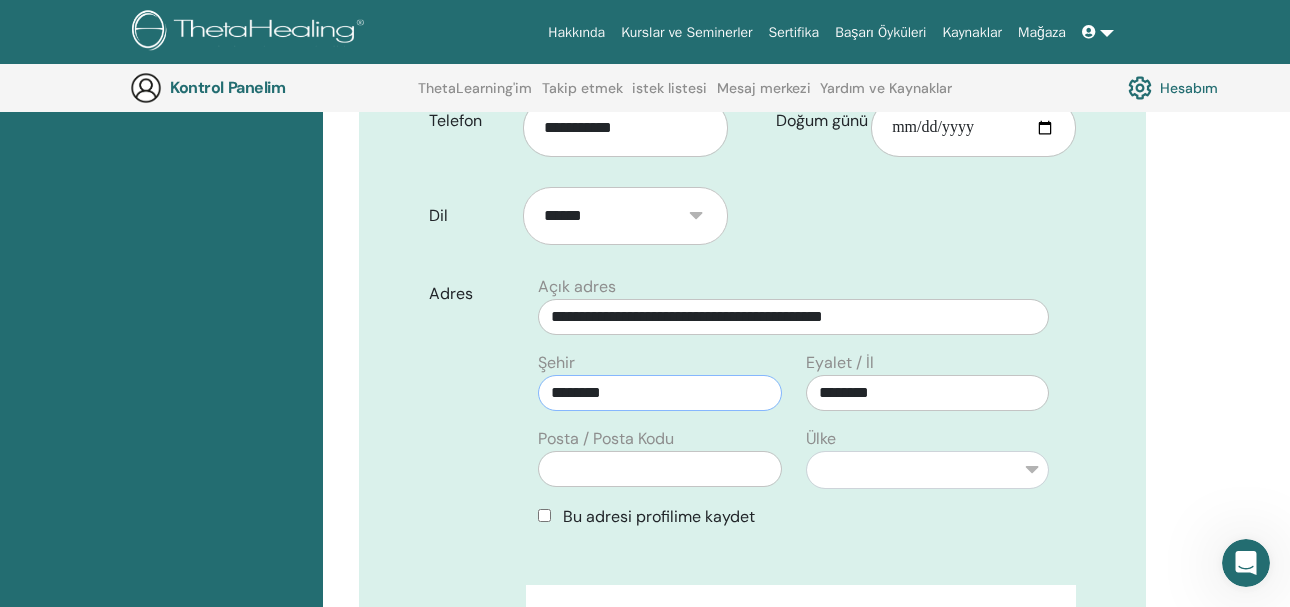 click on "********" at bounding box center [659, 393] 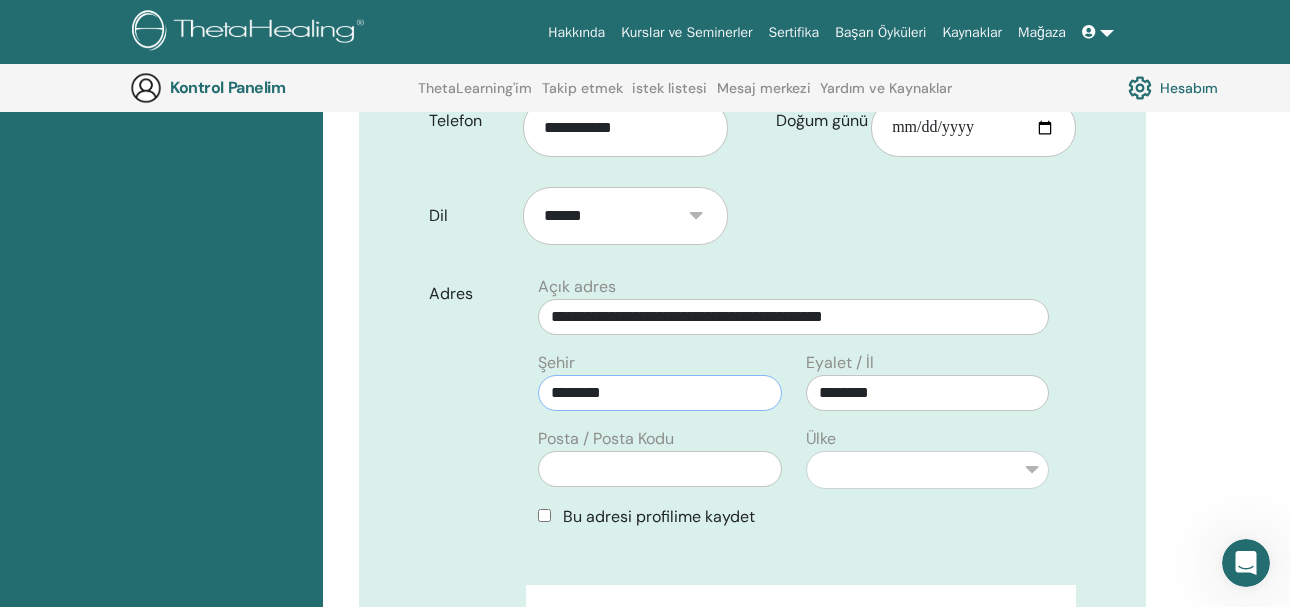 type on "********" 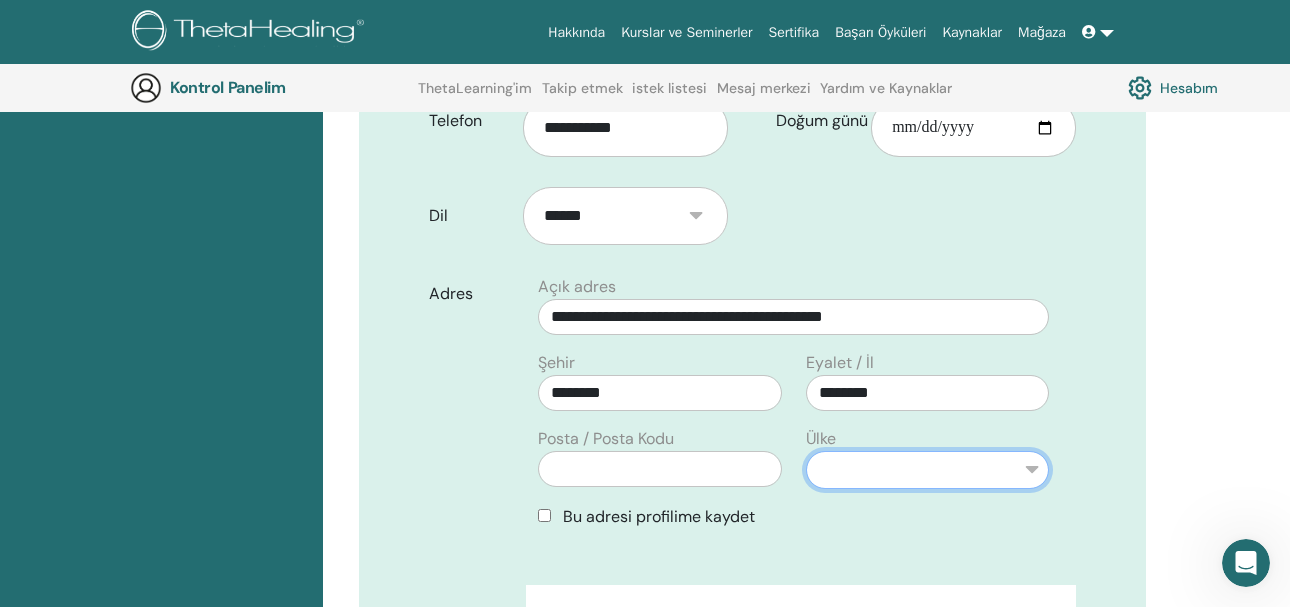 click on "**********" at bounding box center [927, 470] 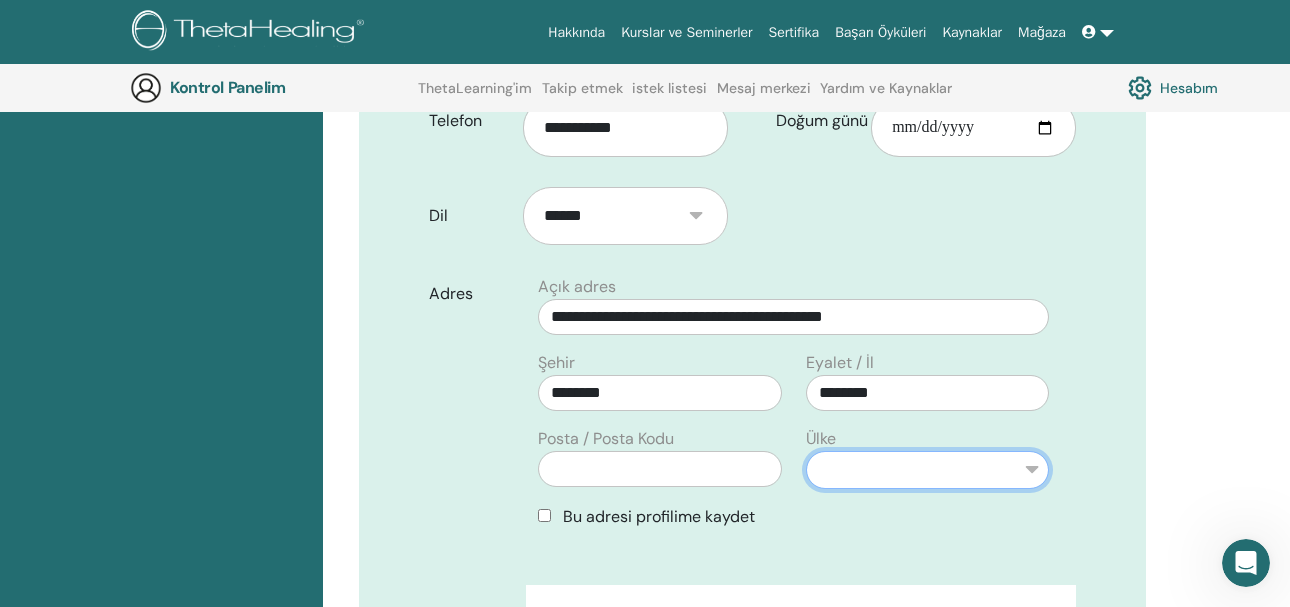 select on "**" 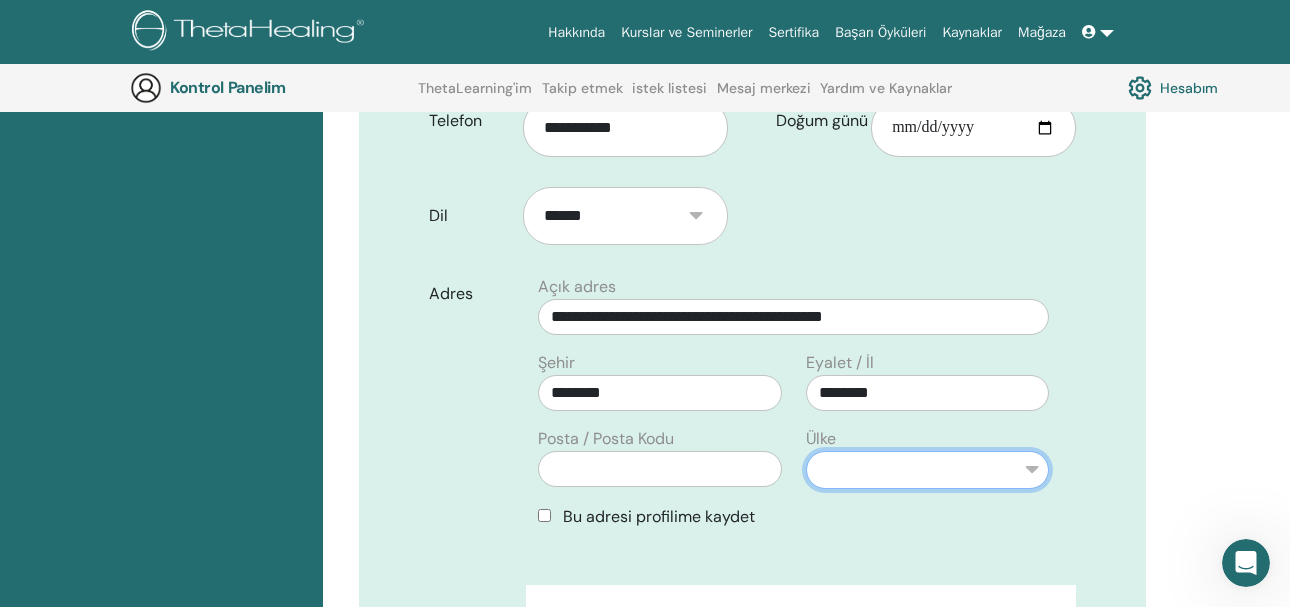click on "**********" at bounding box center (927, 470) 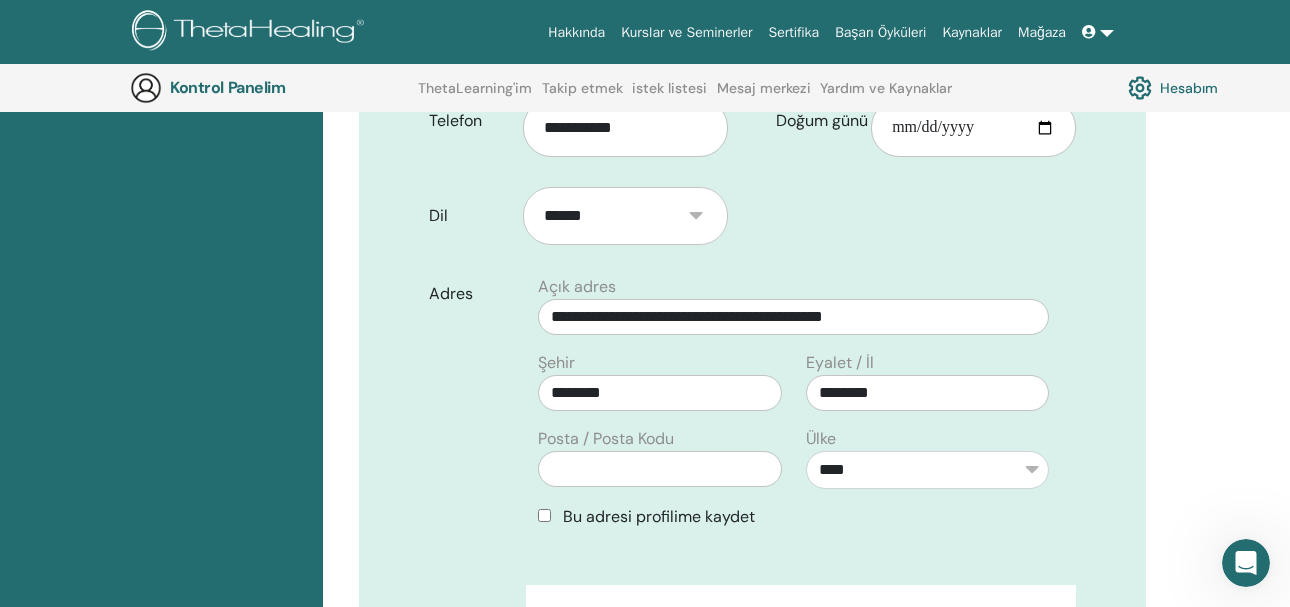 click on "Bu adresi profilime kaydet" at bounding box center (793, 517) 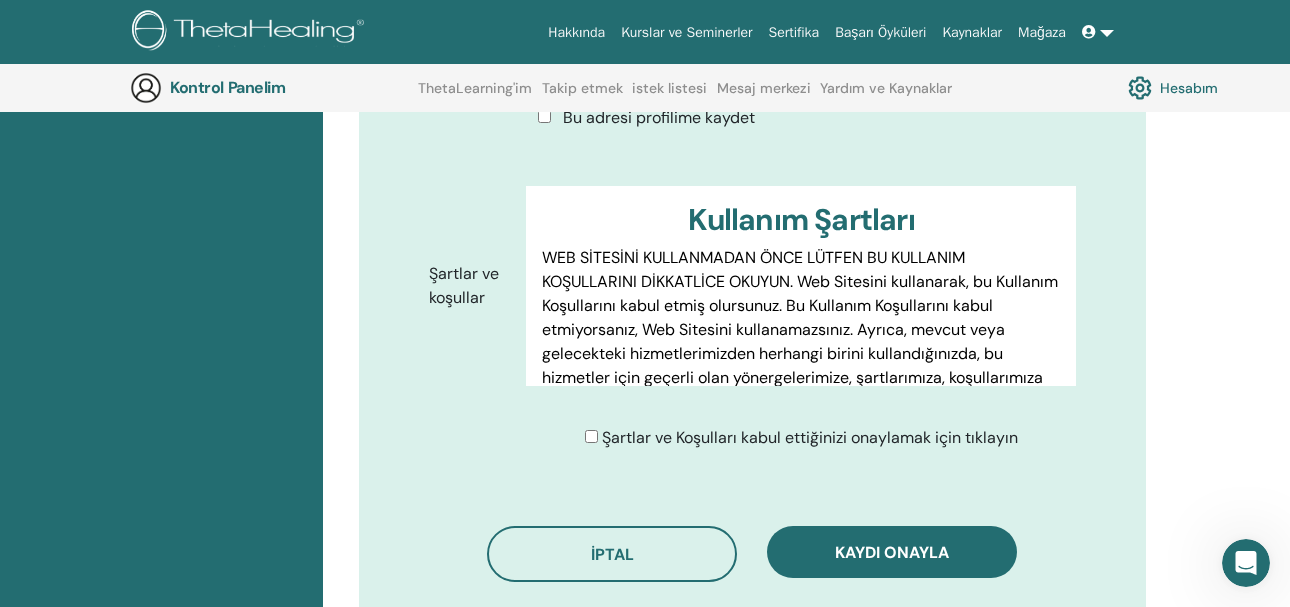scroll, scrollTop: 948, scrollLeft: 0, axis: vertical 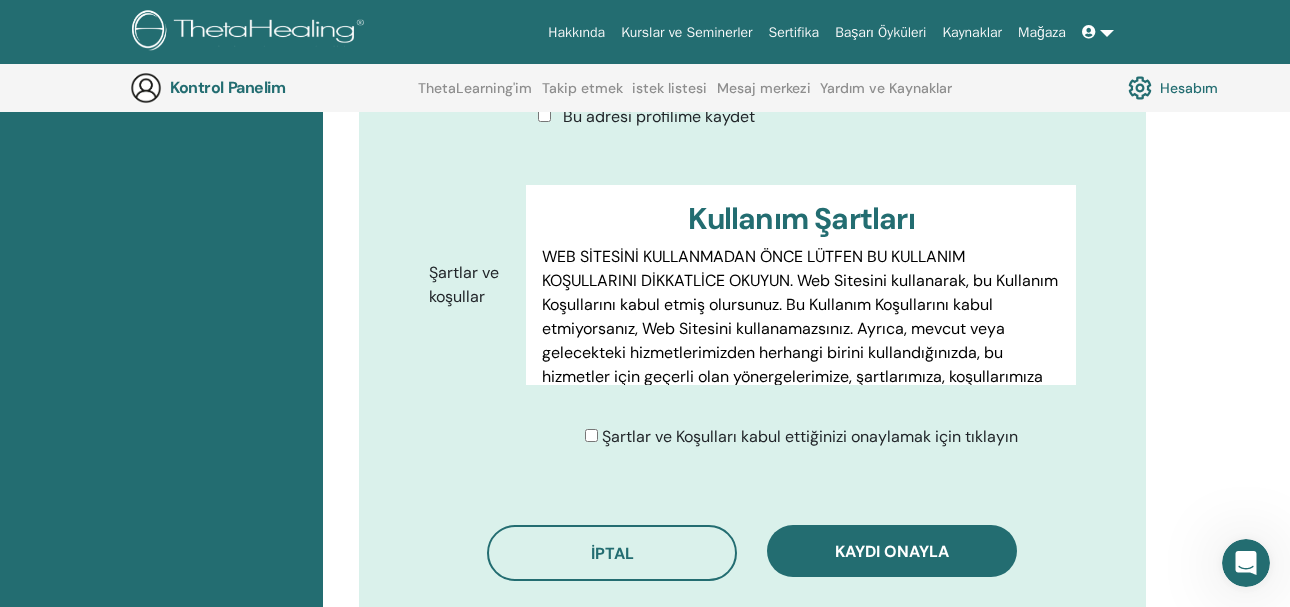 click on "Şartlar ve Koşulları kabul ettiğinizi onaylamak için tıklayın" at bounding box center [801, 437] 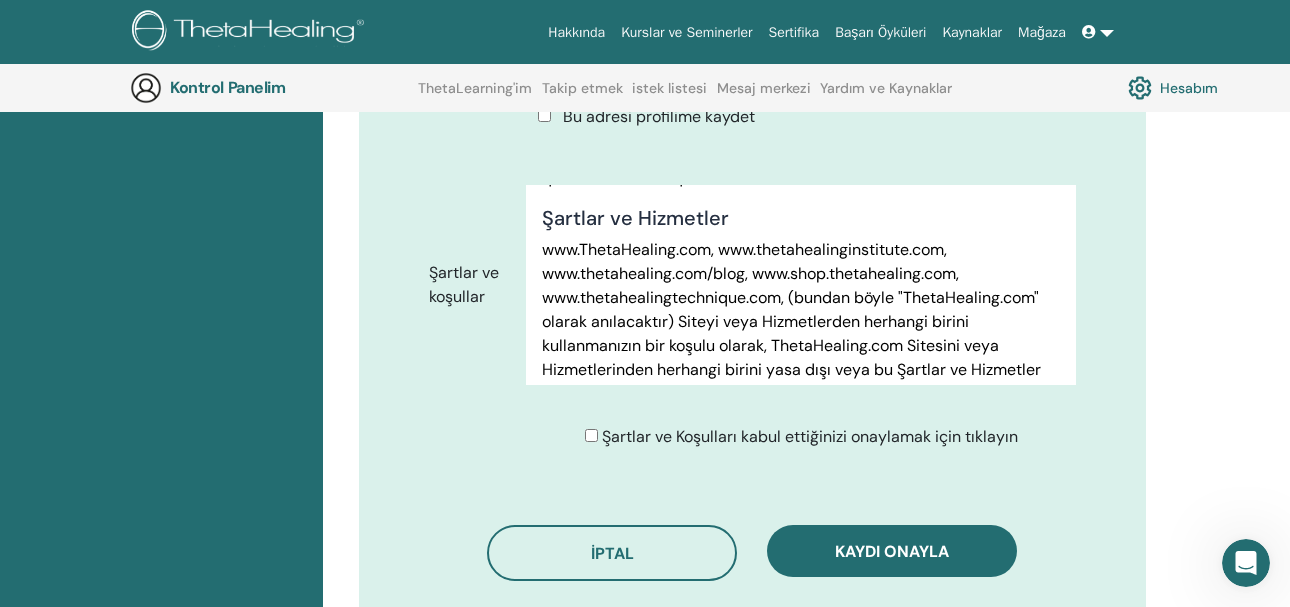 scroll, scrollTop: 800, scrollLeft: 0, axis: vertical 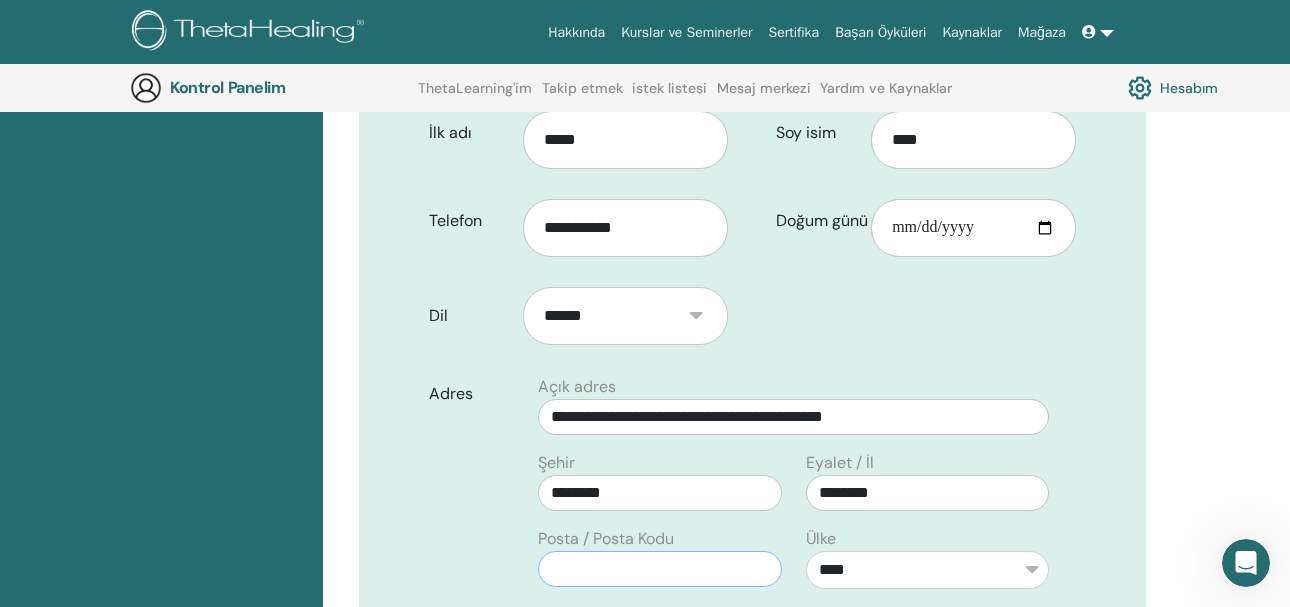 click at bounding box center (659, 569) 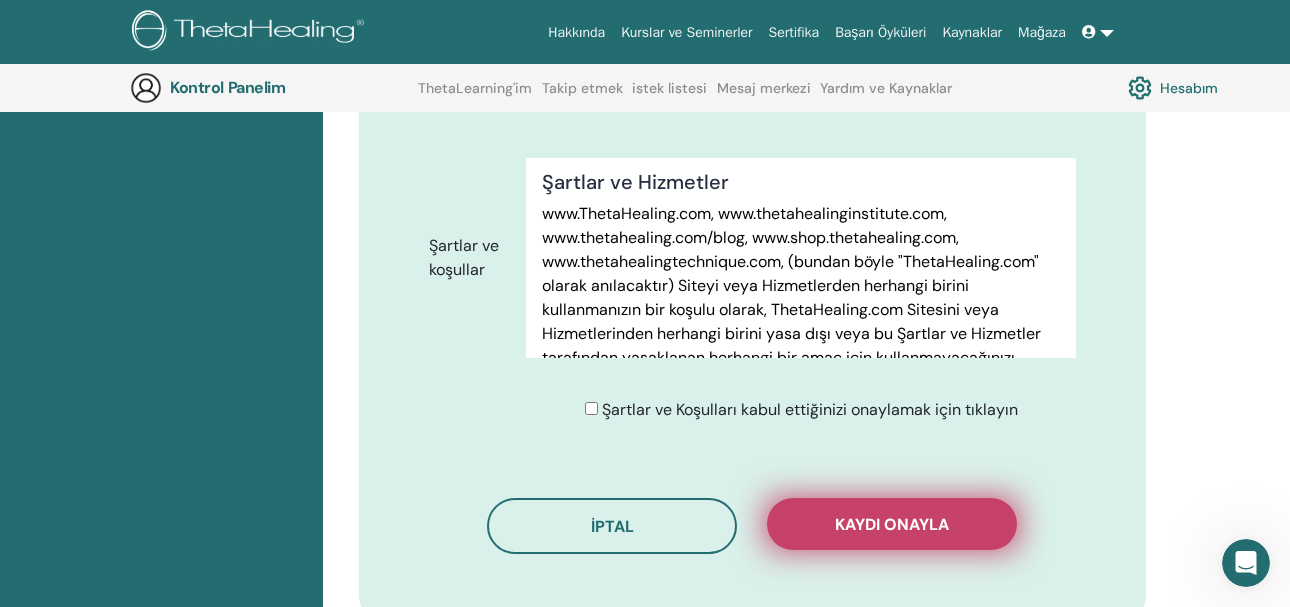 scroll, scrollTop: 1048, scrollLeft: 0, axis: vertical 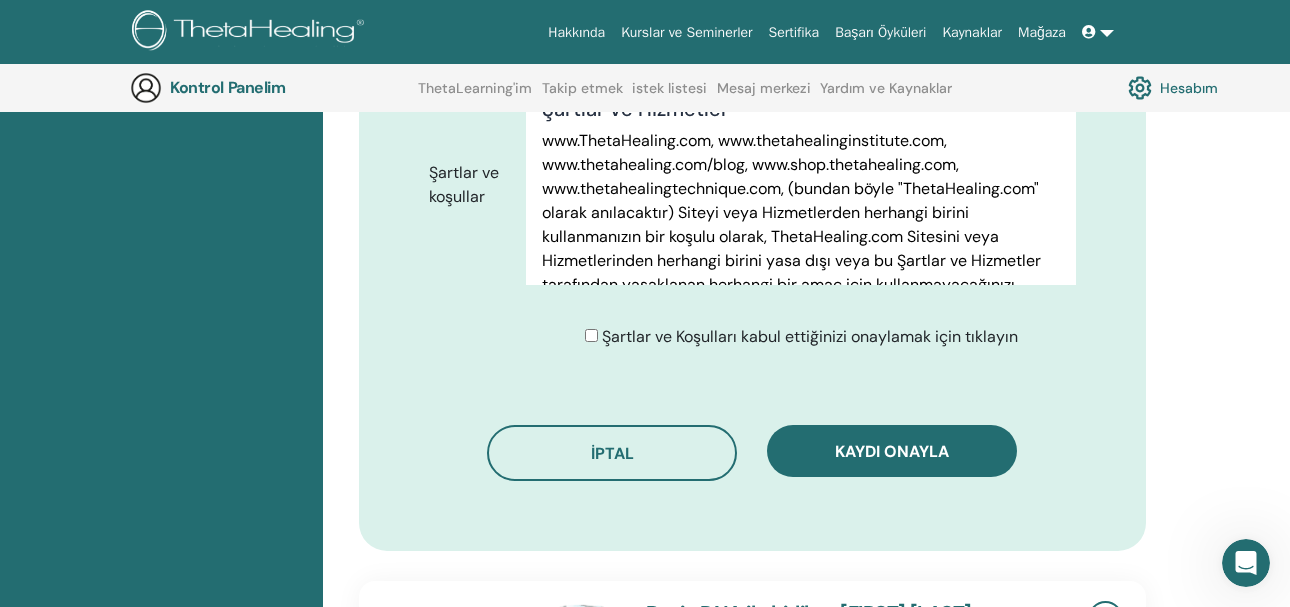 type on "*****" 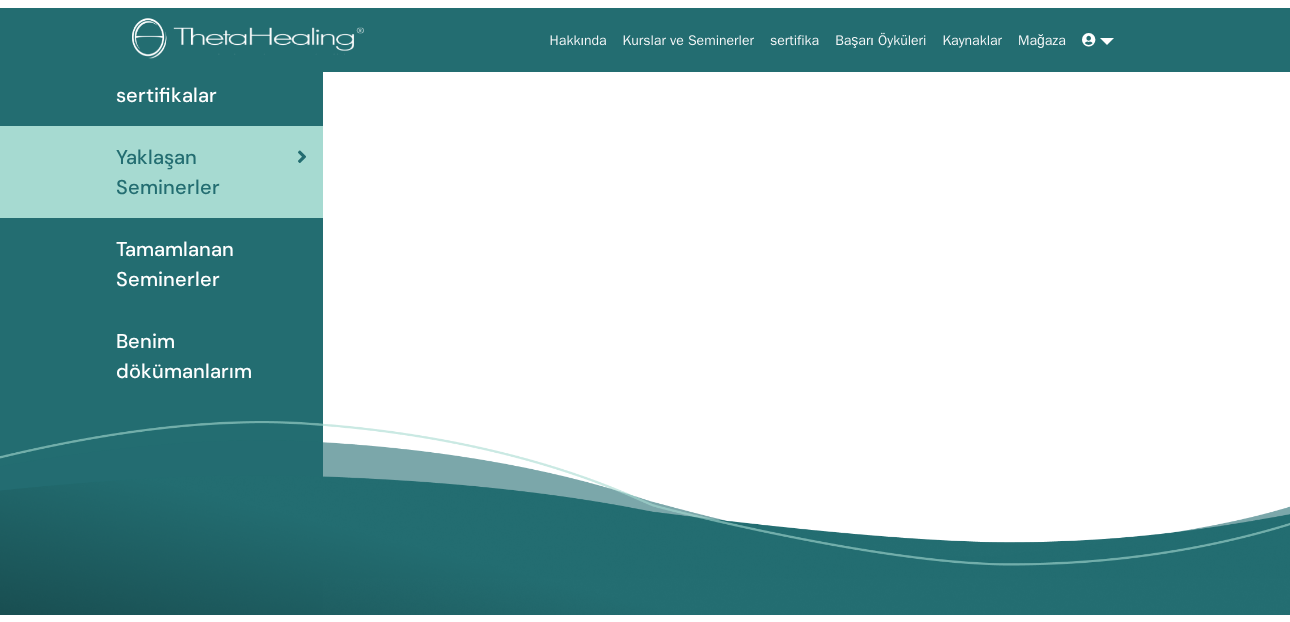 scroll, scrollTop: 0, scrollLeft: 0, axis: both 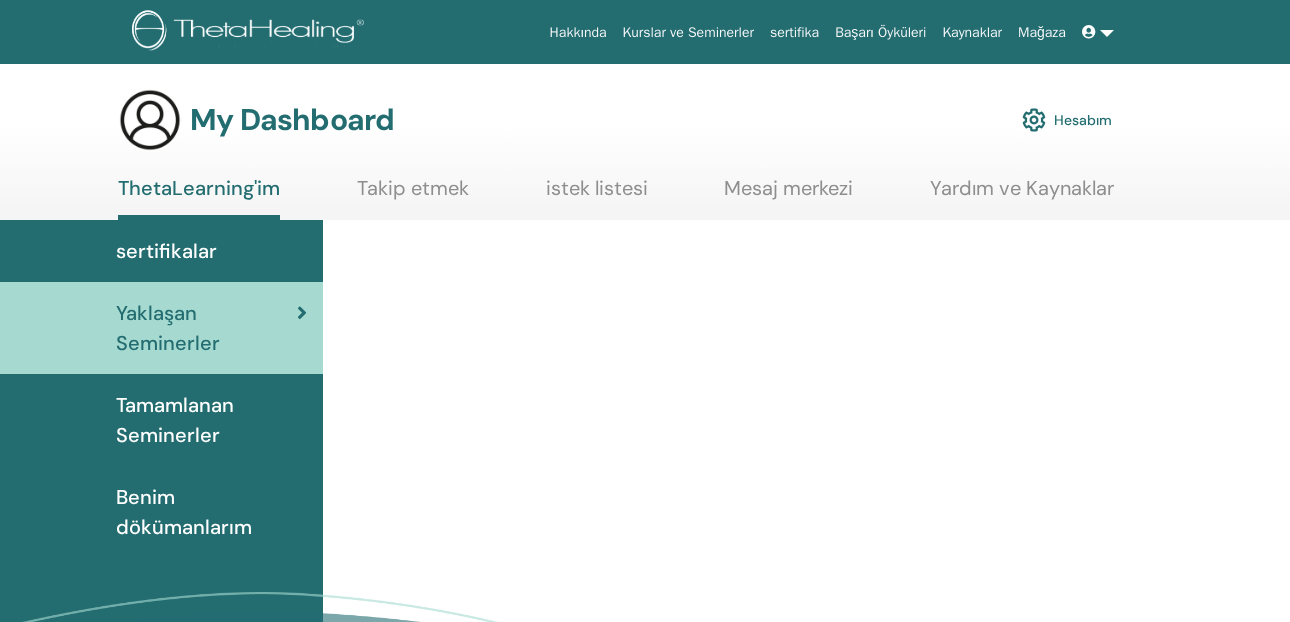 click on "Hesabım" at bounding box center [1067, 120] 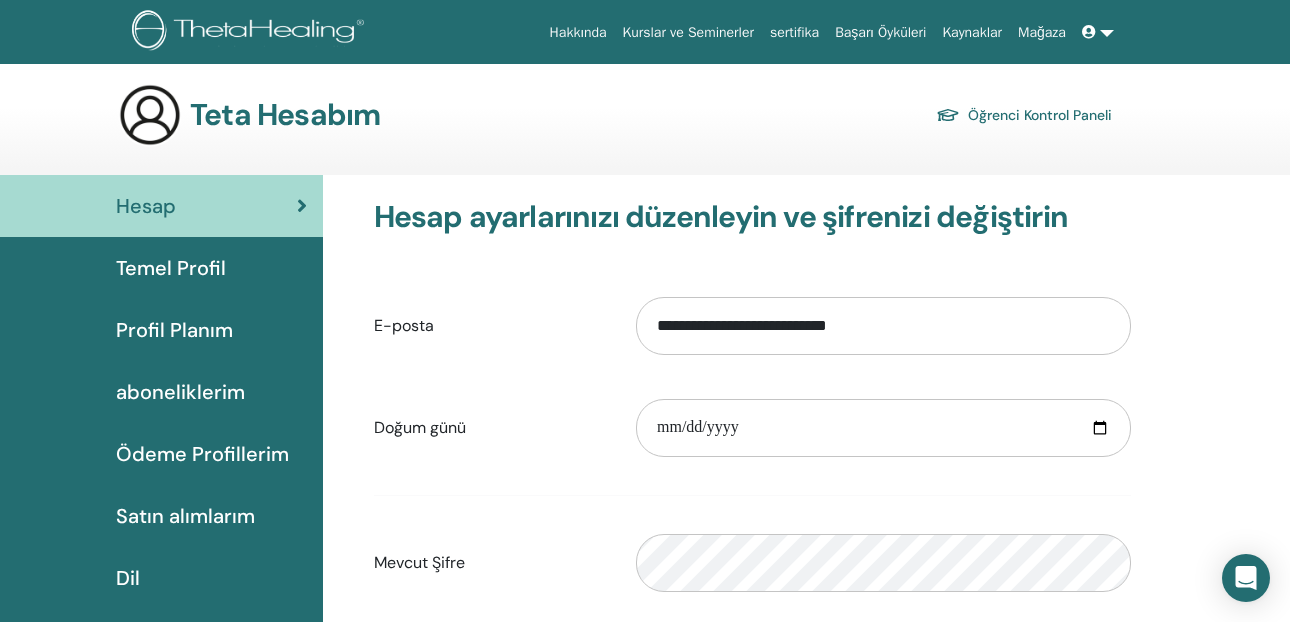 scroll, scrollTop: 0, scrollLeft: 0, axis: both 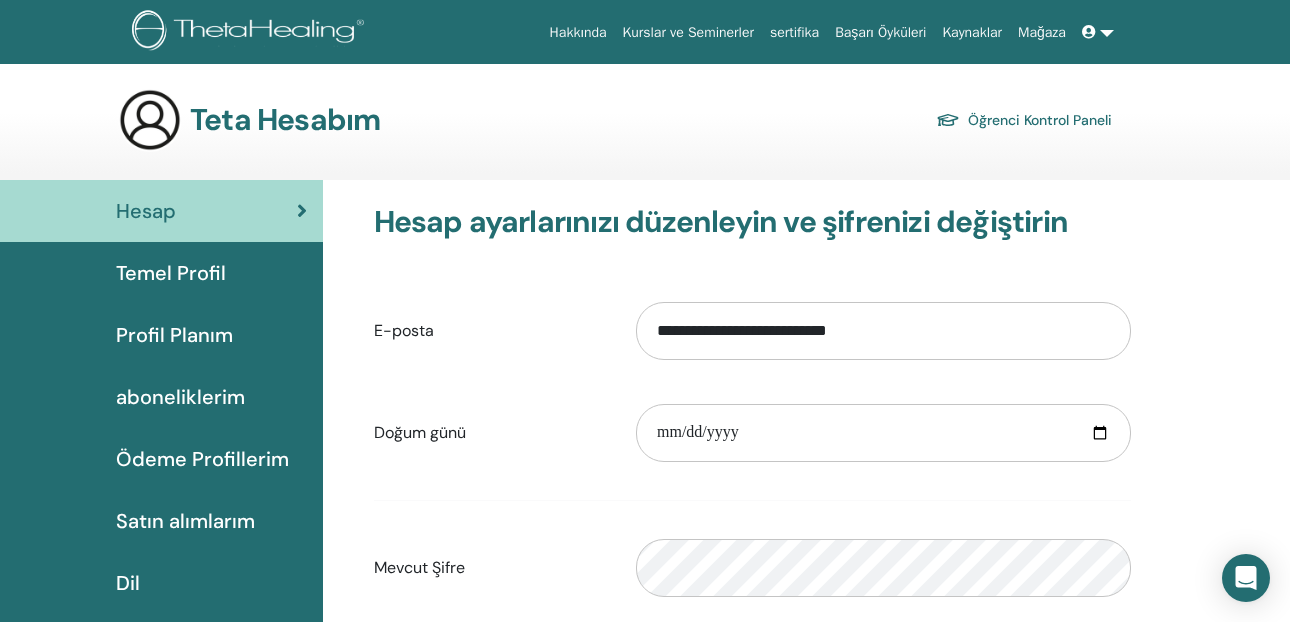 click on "aboneliklerim" at bounding box center [180, 397] 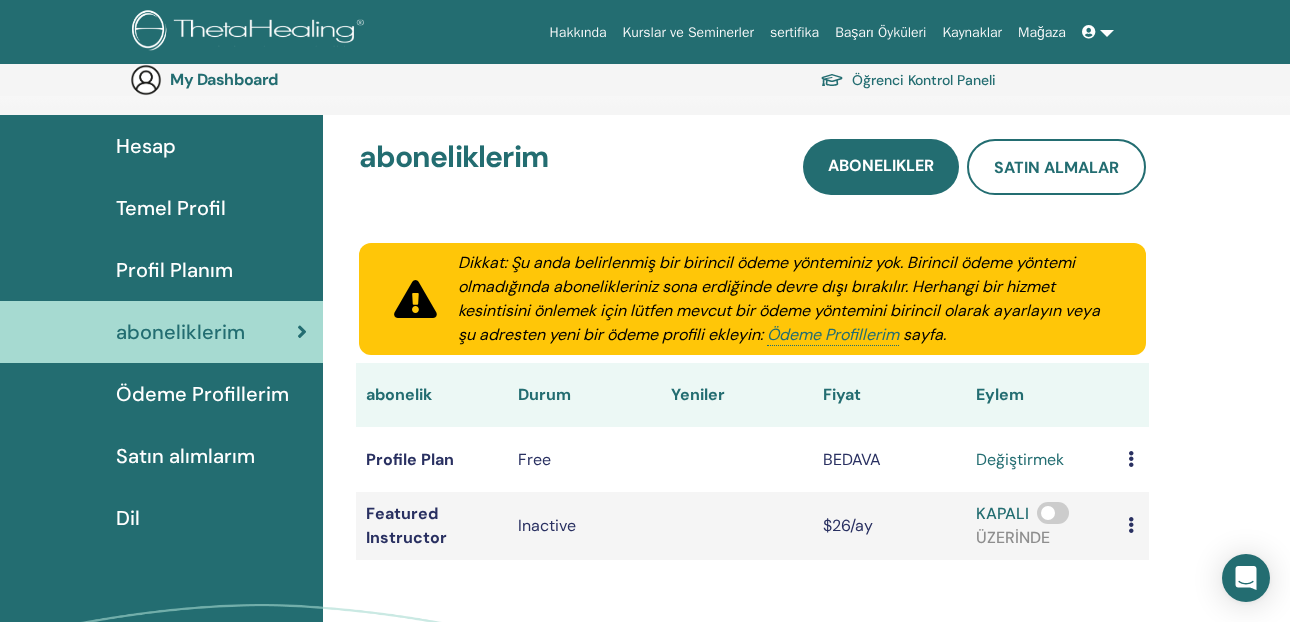 scroll, scrollTop: 232, scrollLeft: 0, axis: vertical 